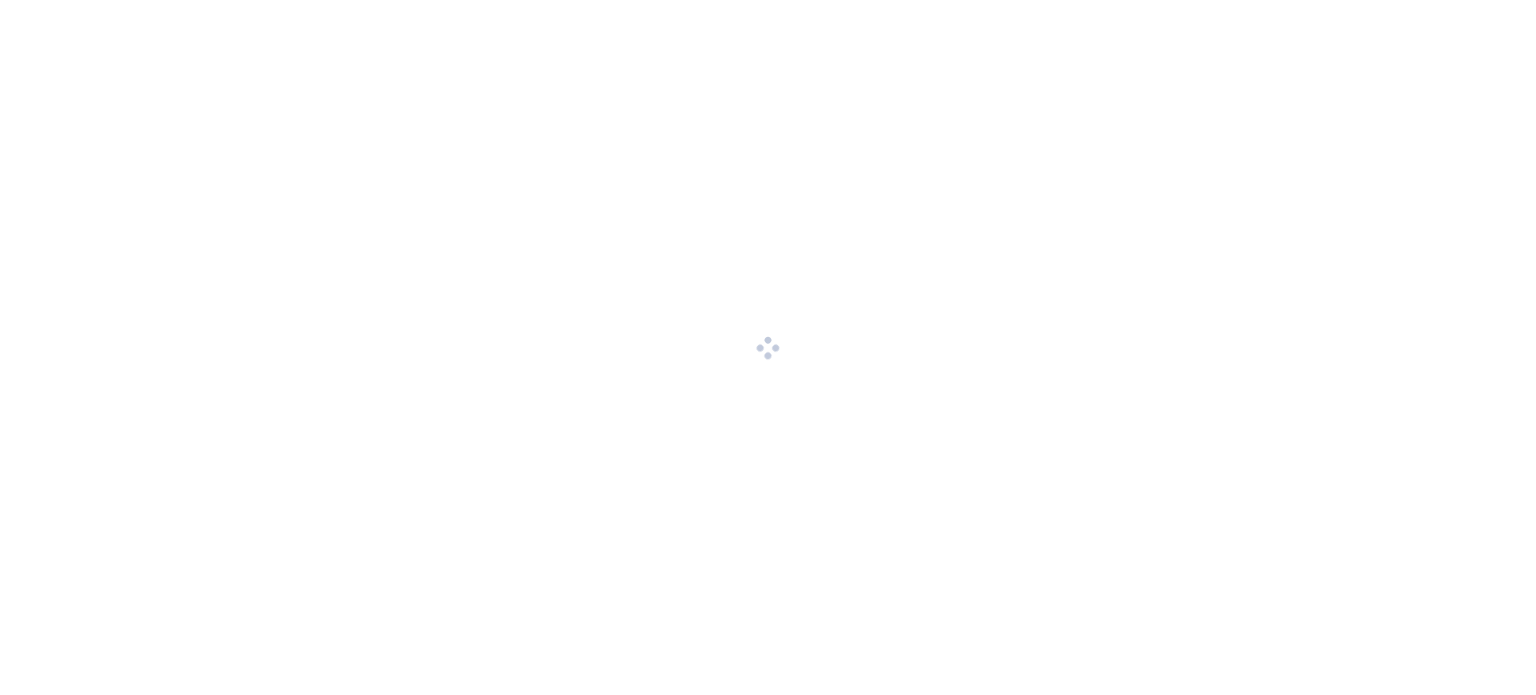 scroll, scrollTop: 0, scrollLeft: 0, axis: both 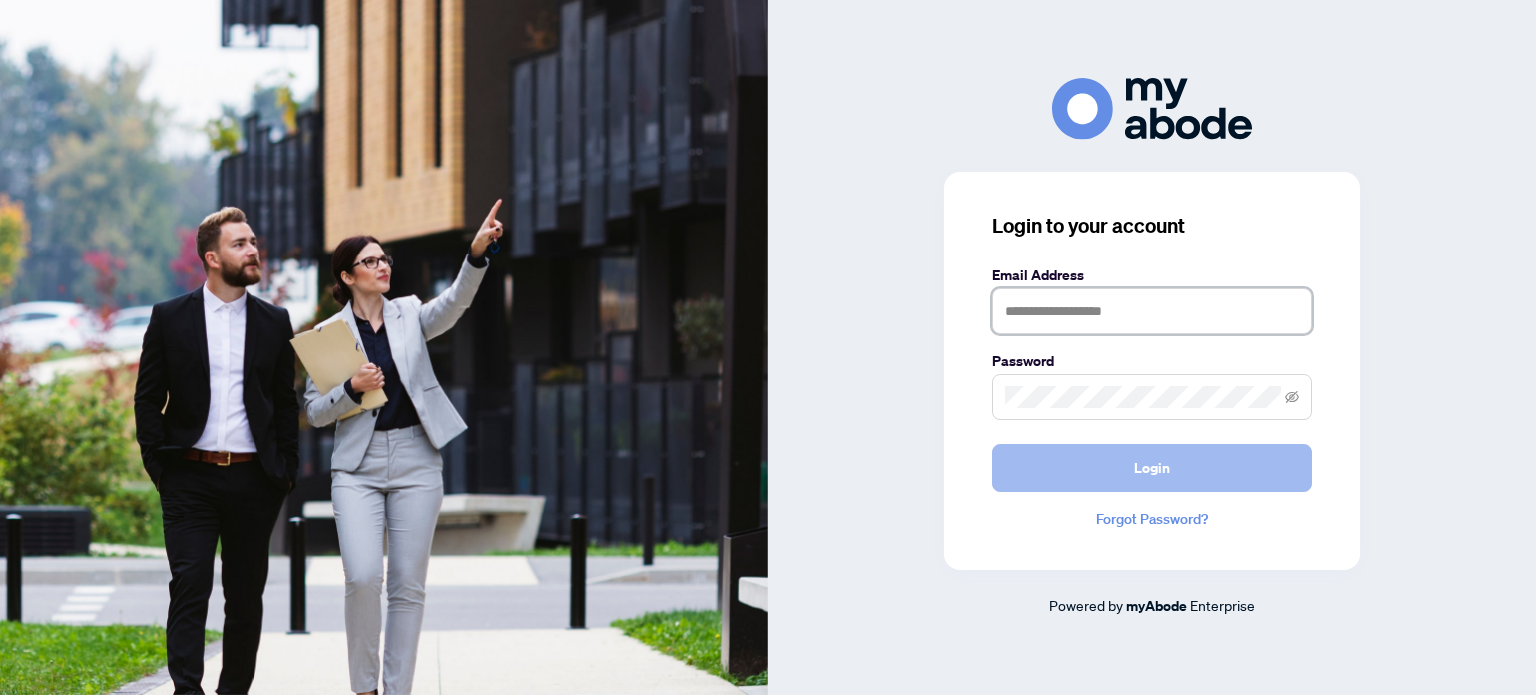 type on "**********" 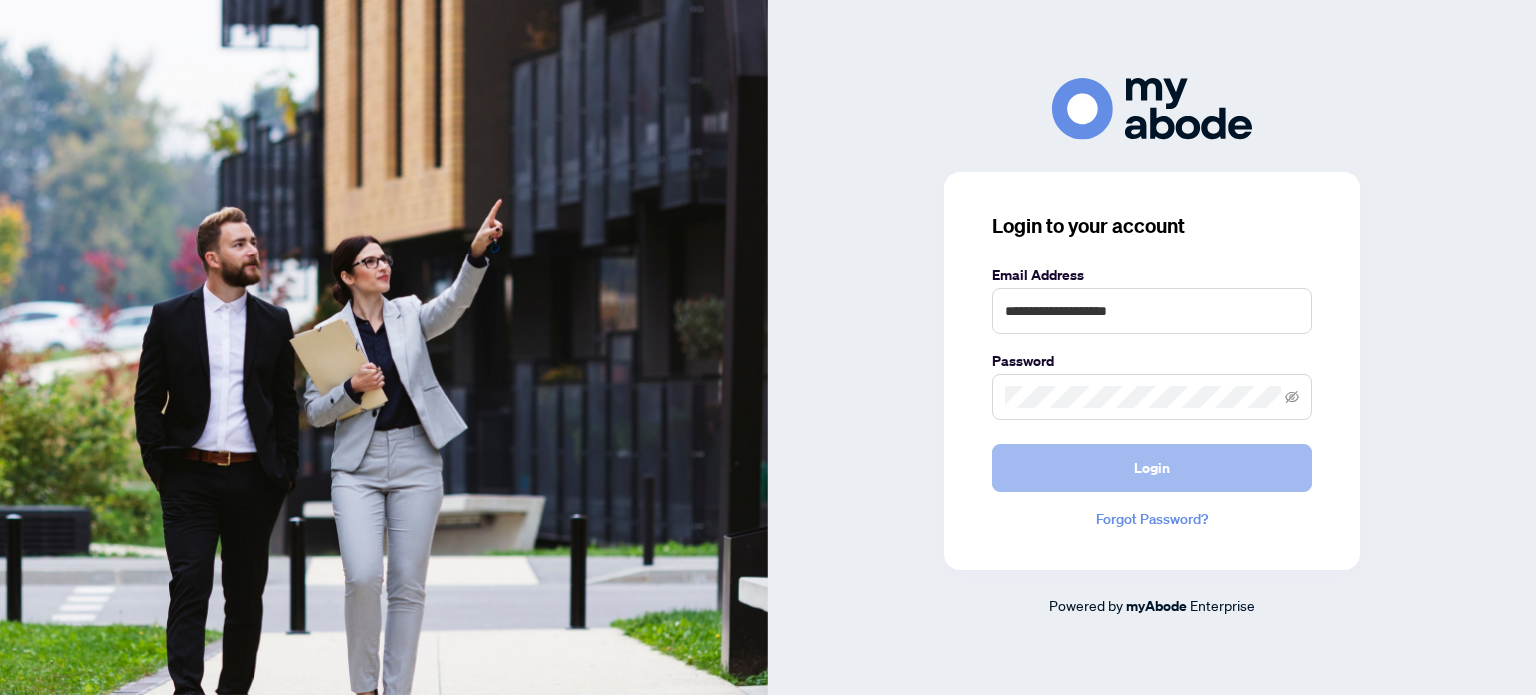 click on "Login" at bounding box center [1152, 468] 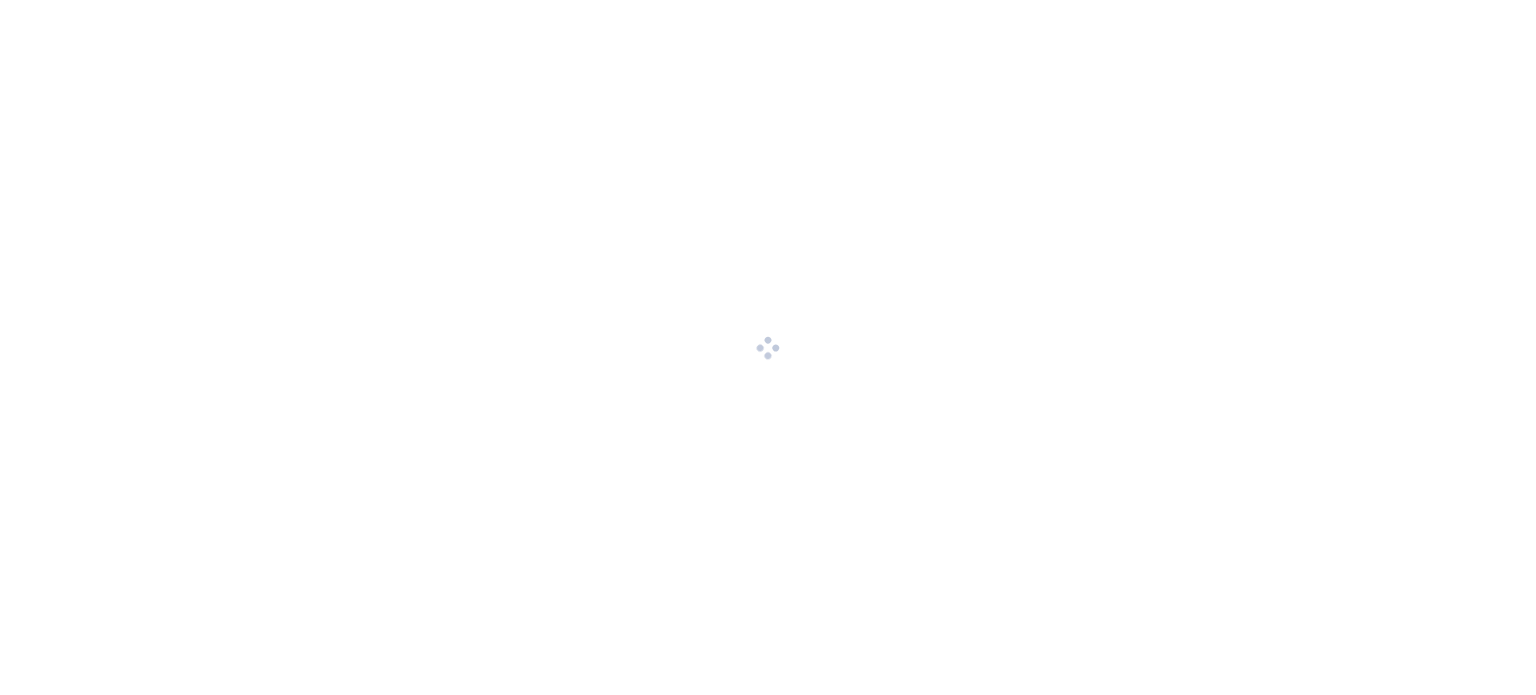 scroll, scrollTop: 0, scrollLeft: 0, axis: both 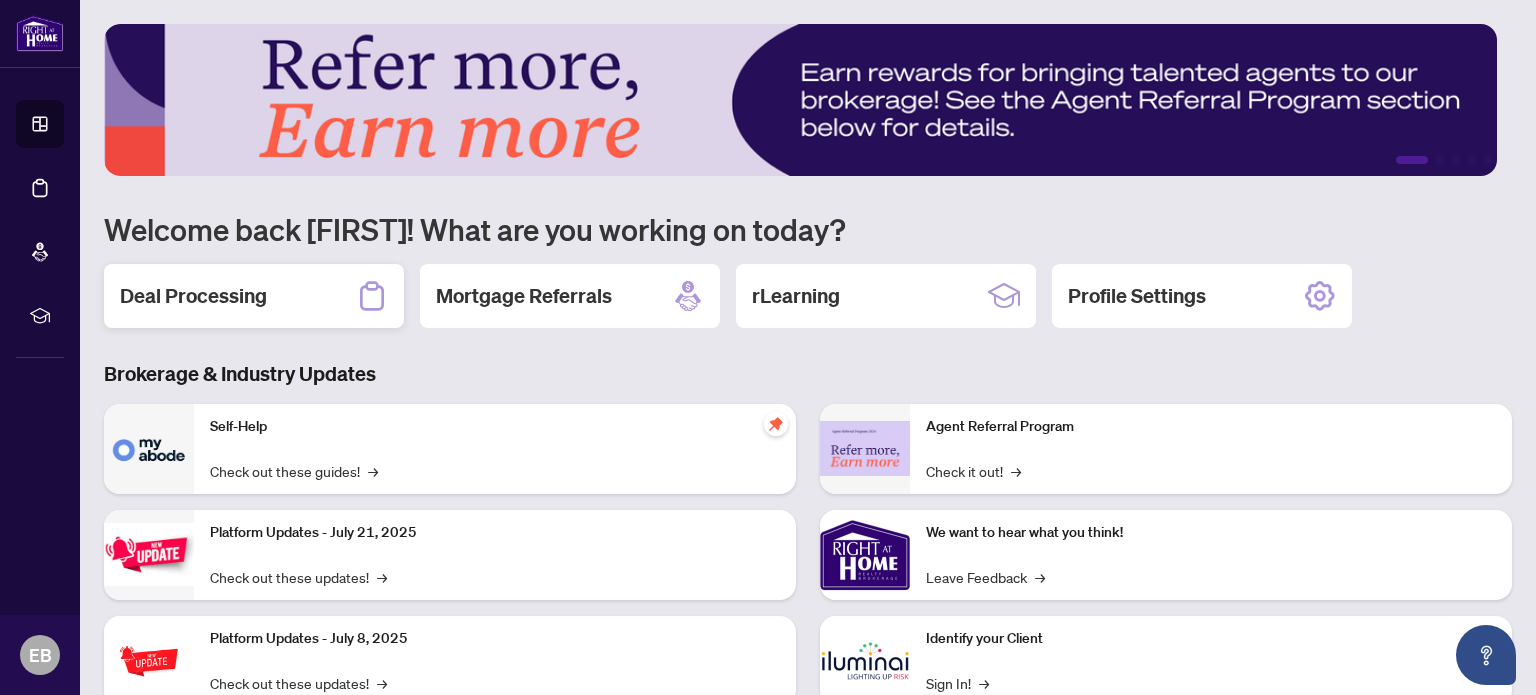 click on "Deal Processing" at bounding box center [193, 296] 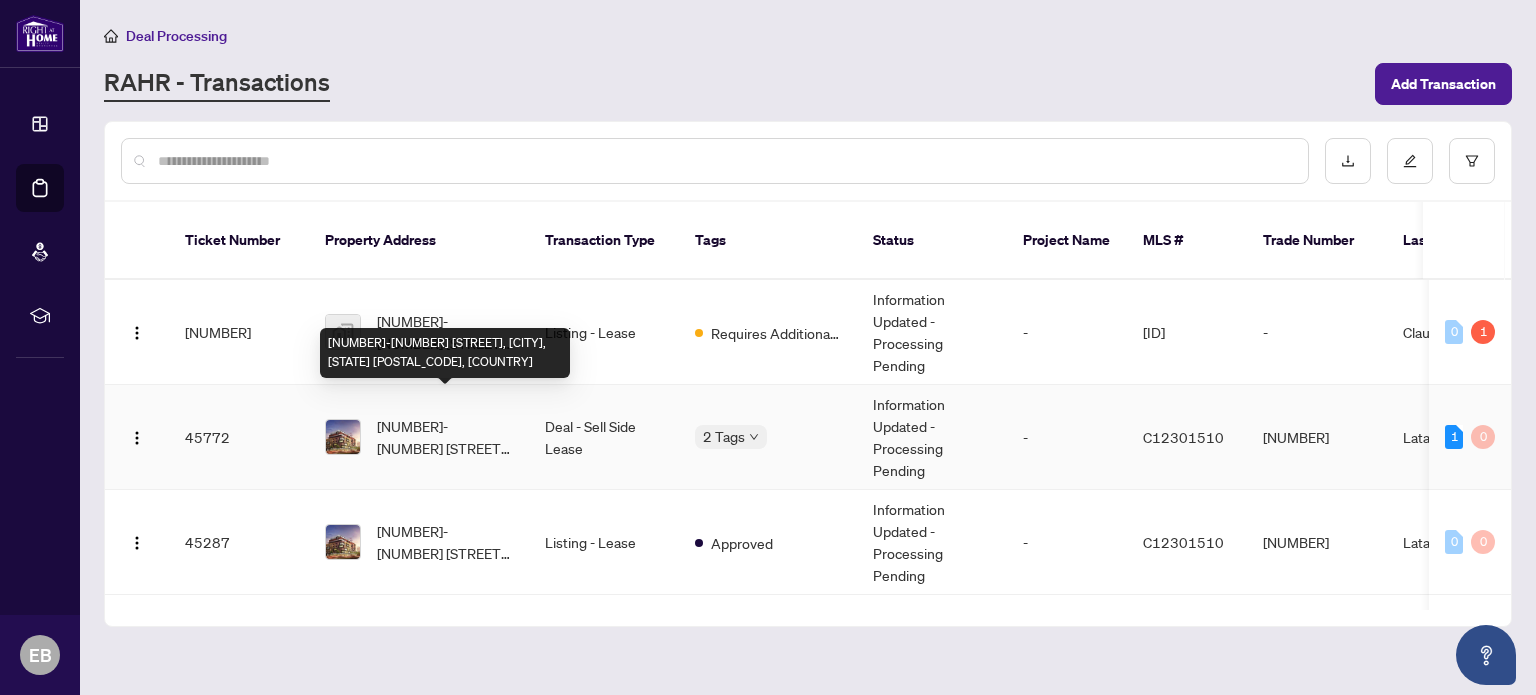 click on "[NUMBER]-[NUMBER] [STREET], [CITY], [STATE] [POSTAL_CODE], Canada" at bounding box center (445, 437) 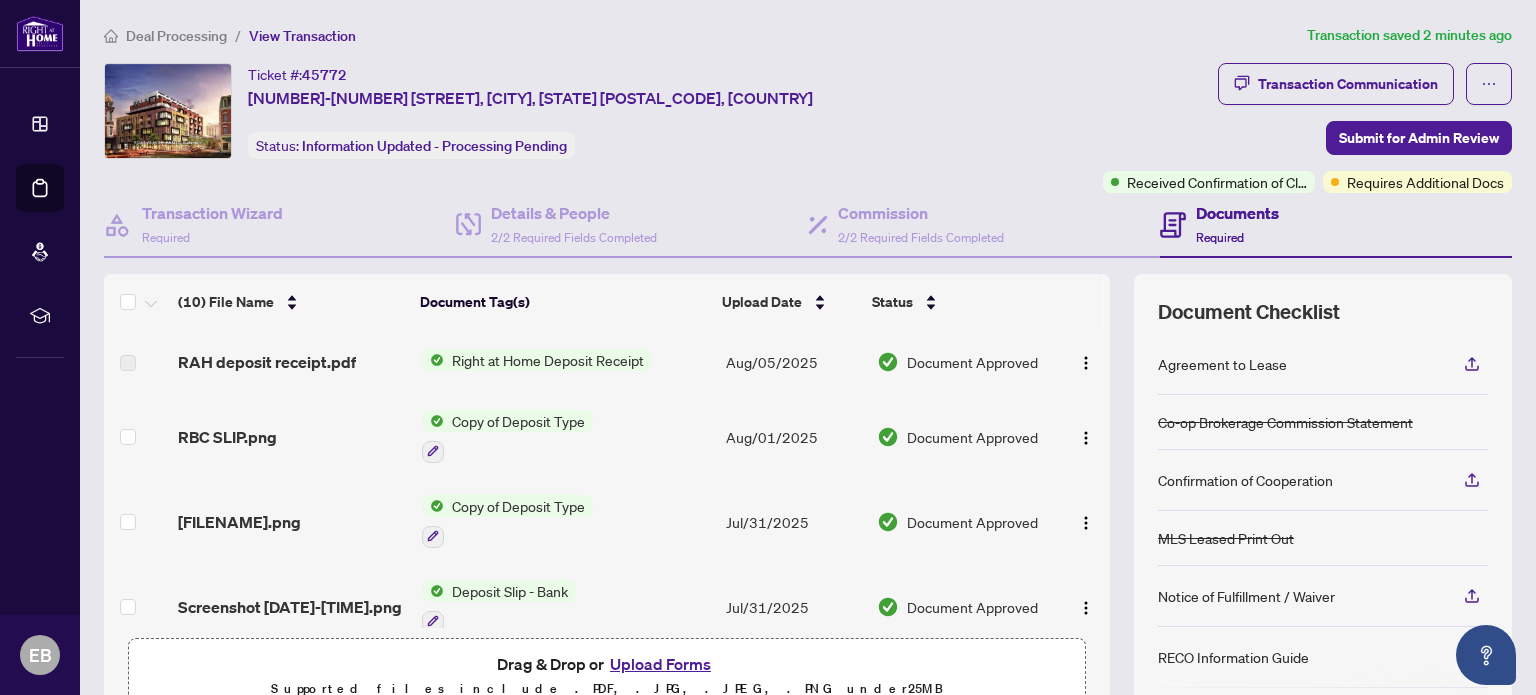 click on "Right at Home Deposit Receipt" at bounding box center (548, 360) 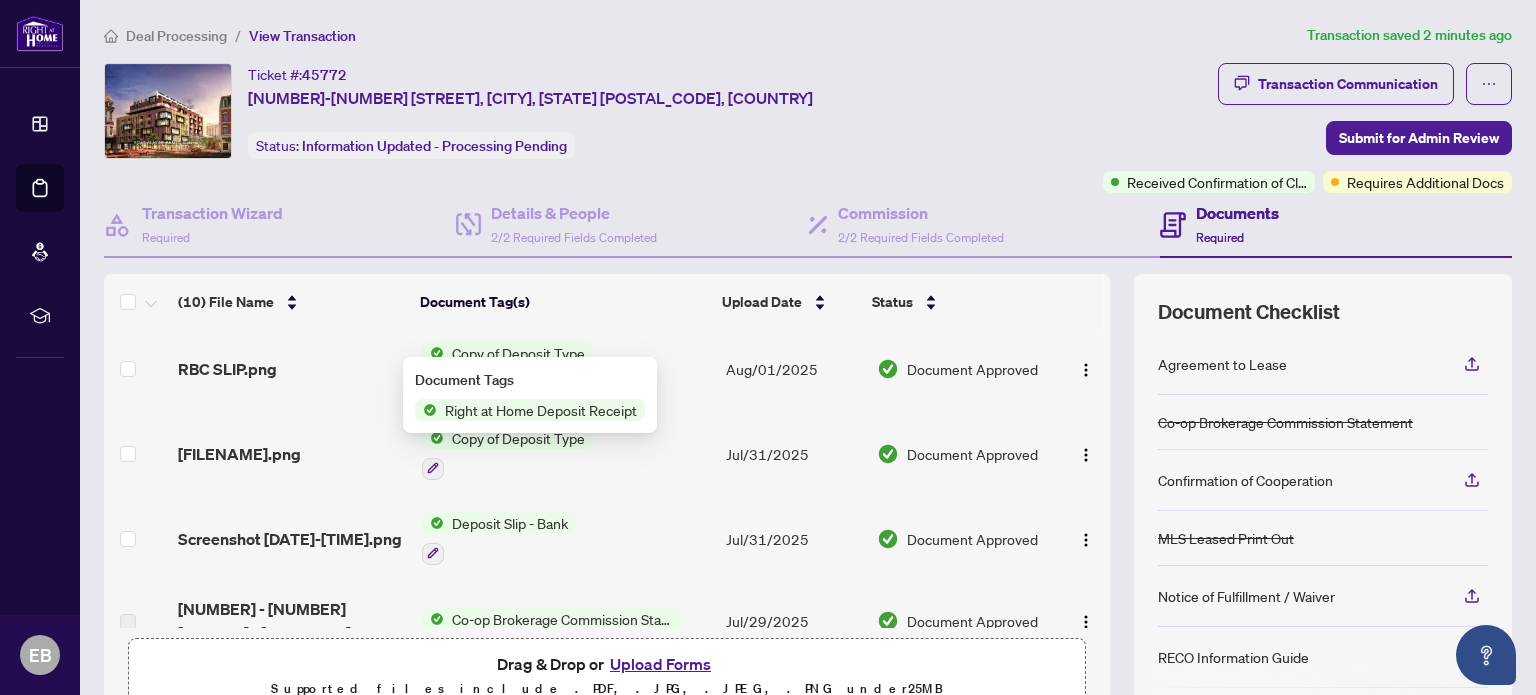 scroll, scrollTop: 100, scrollLeft: 0, axis: vertical 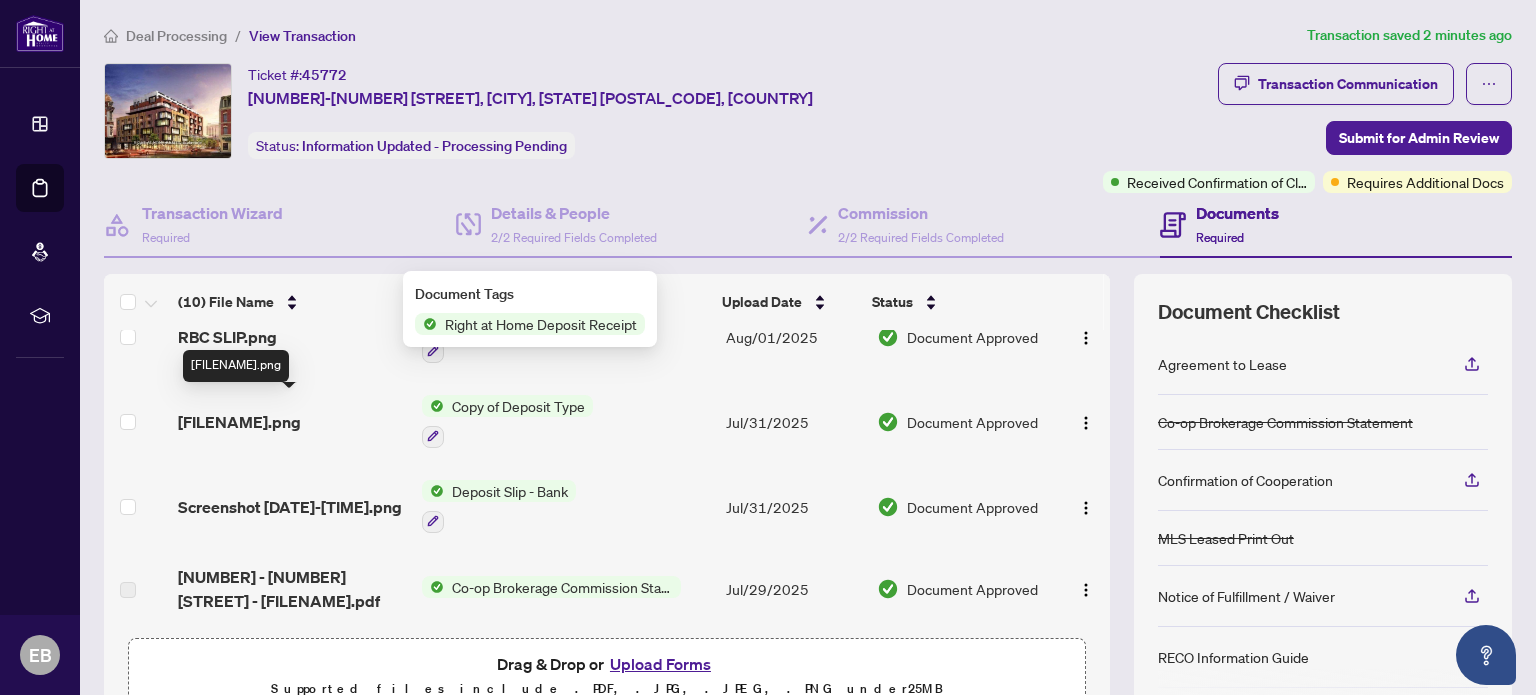 click on "DEPOSIT WITHDRAWAL DRAFT.png" at bounding box center (239, 422) 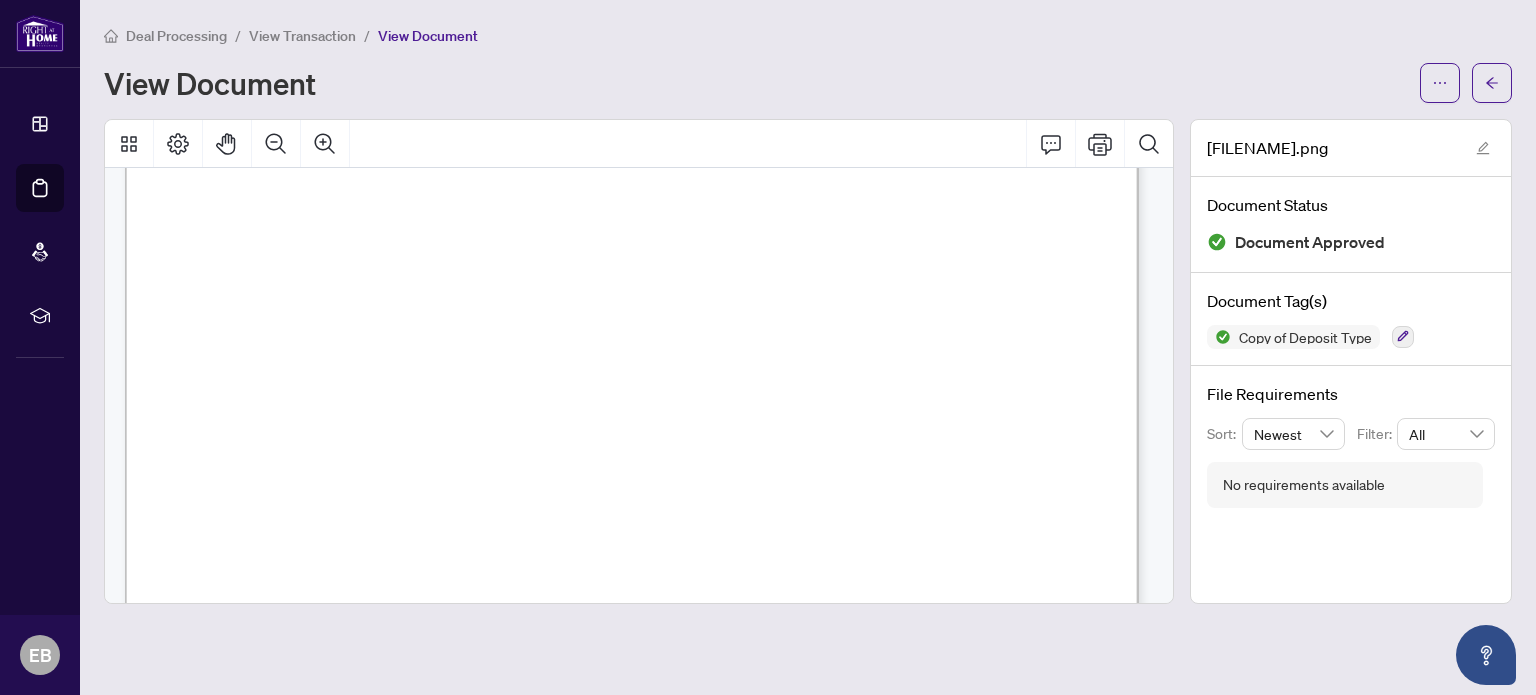 scroll, scrollTop: 0, scrollLeft: 0, axis: both 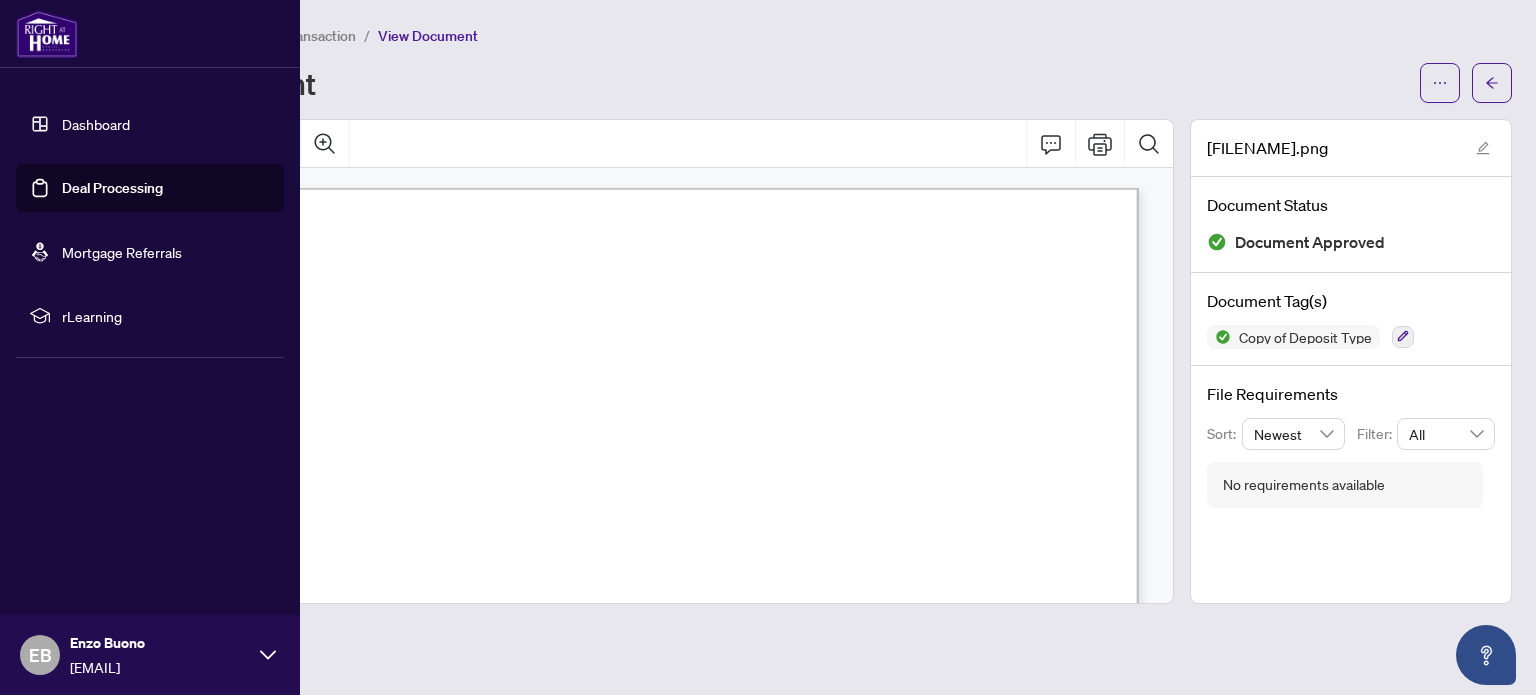 click on "Deal Processing" at bounding box center (112, 188) 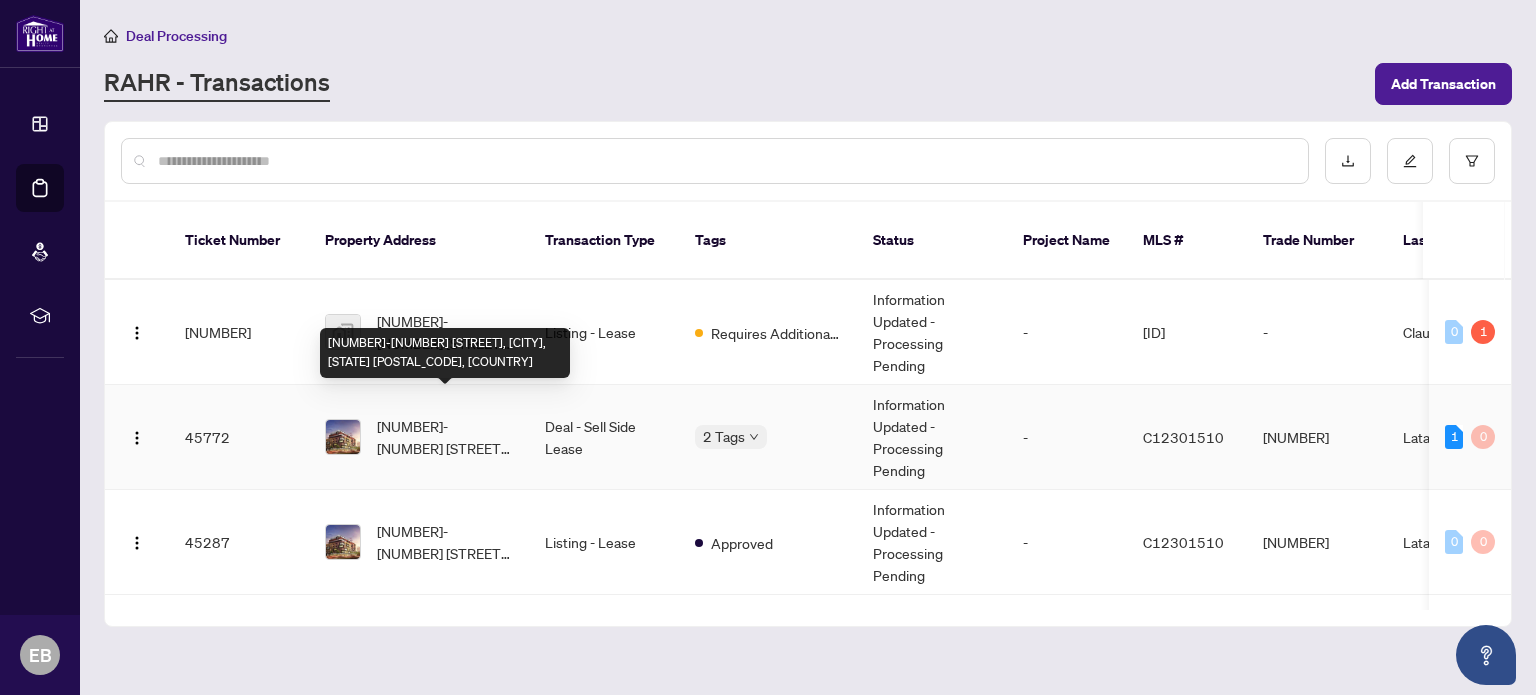 click on "[NUMBER]-[NUMBER] [STREET], [CITY], [STATE] [POSTAL_CODE], [COUNTRY]" at bounding box center (445, 437) 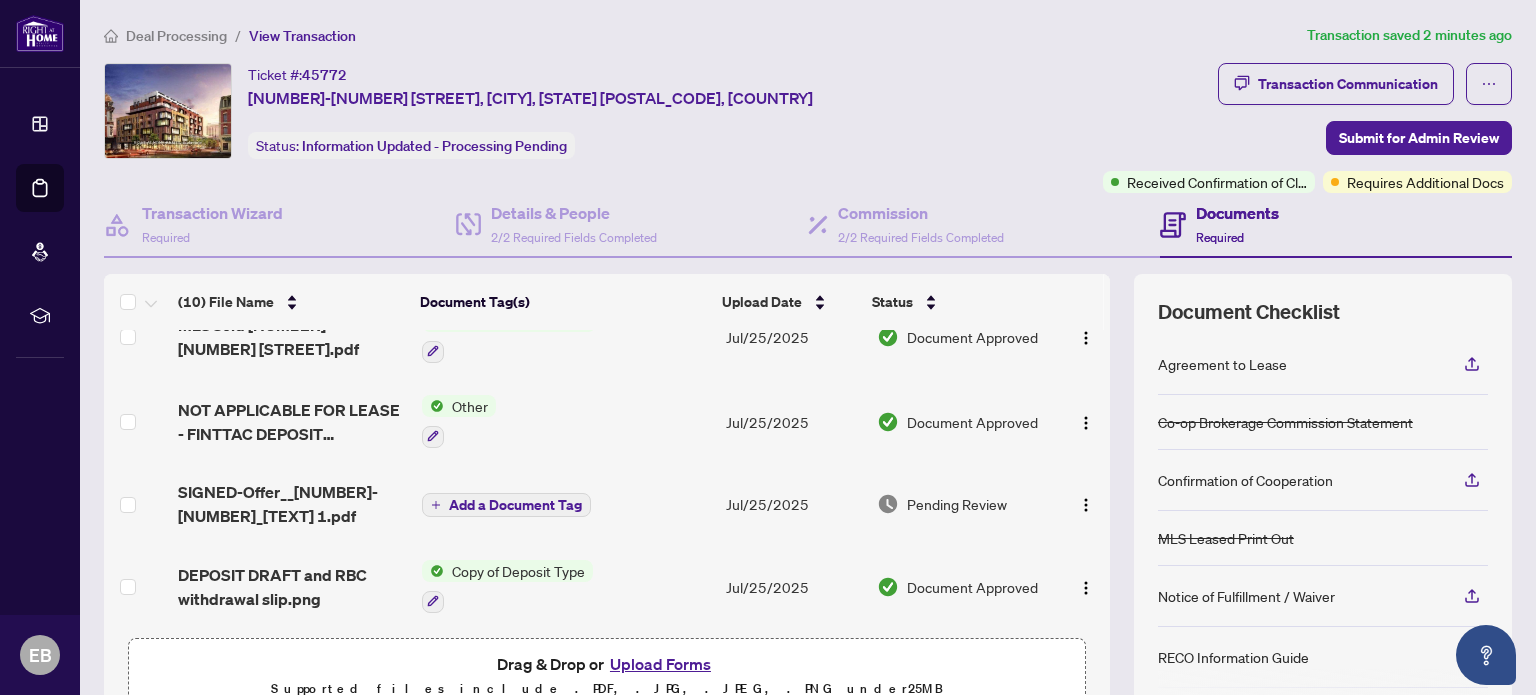 scroll, scrollTop: 518, scrollLeft: 0, axis: vertical 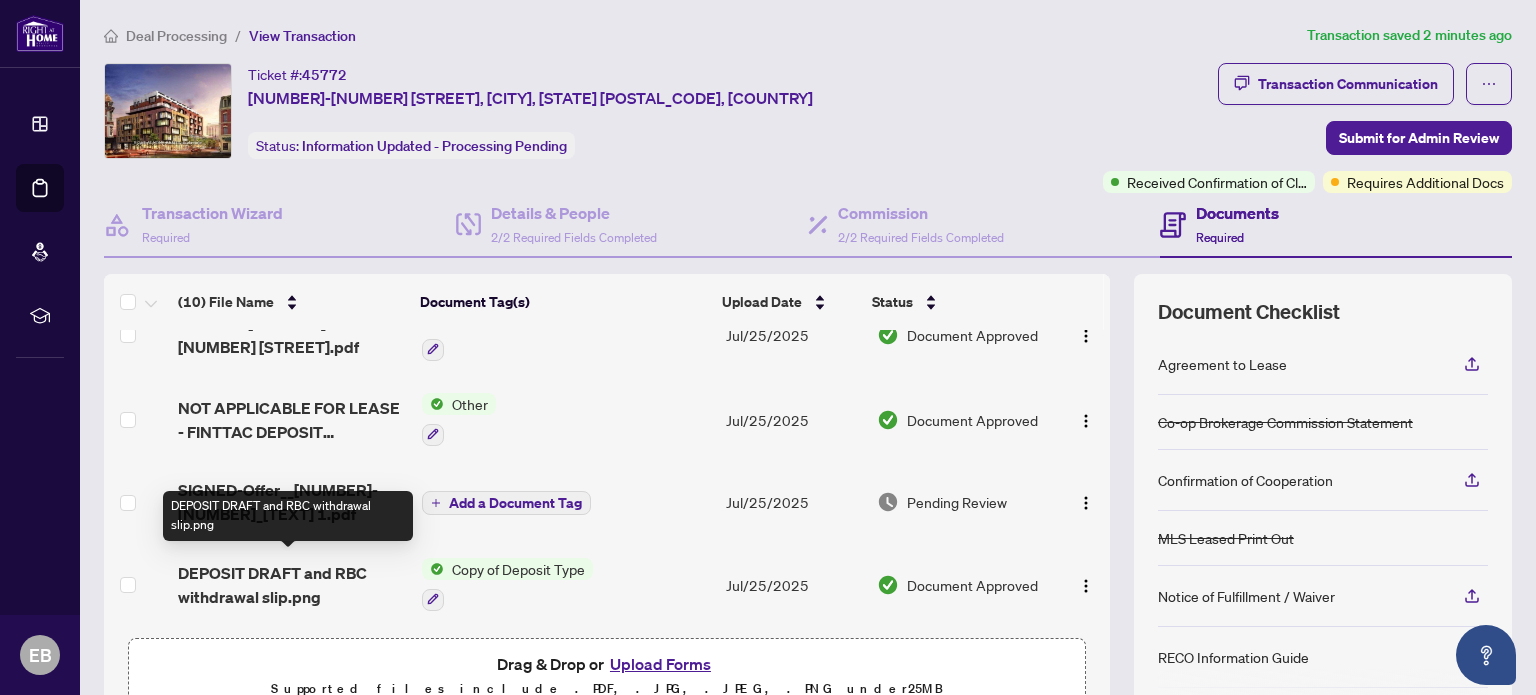 click on "DEPOSIT DRAFT and RBC withdrawal slip.png" at bounding box center (291, 585) 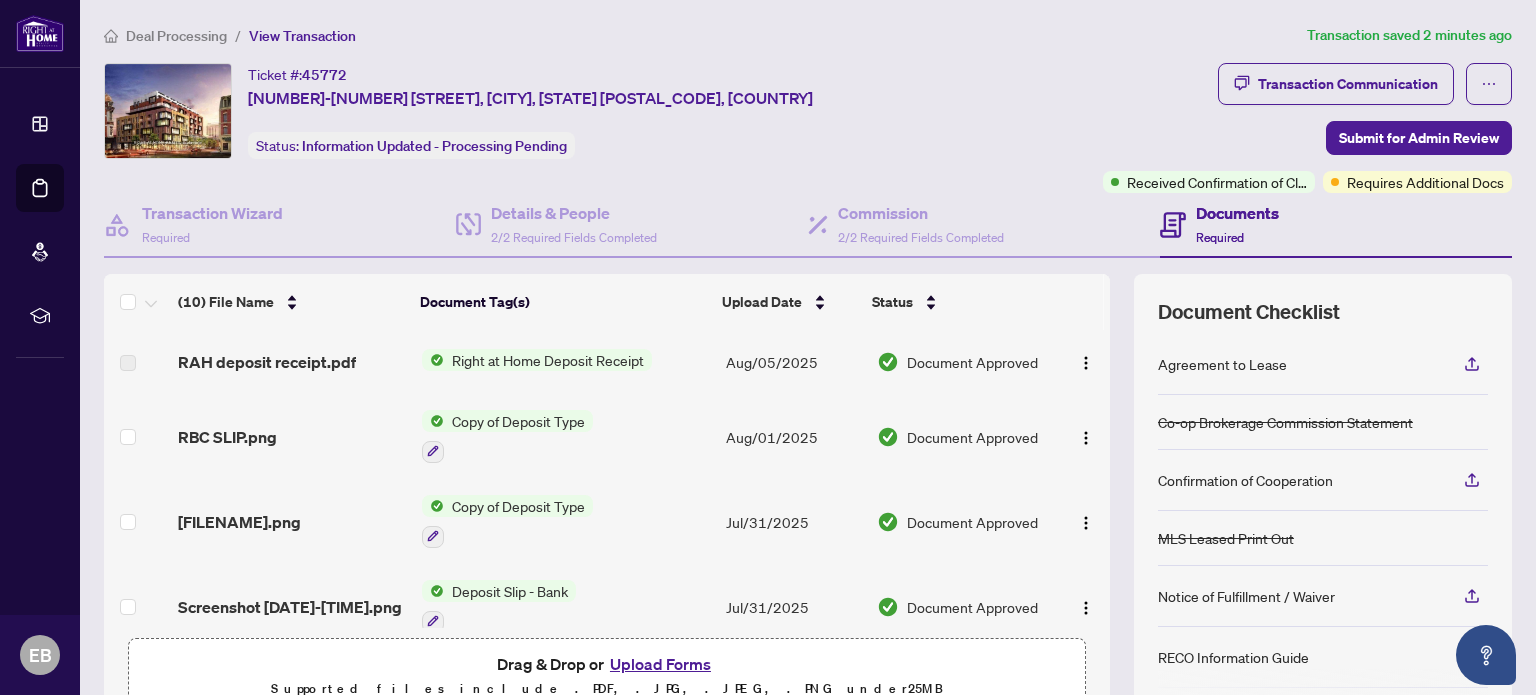 click on "Right at Home Deposit Receipt" at bounding box center (548, 360) 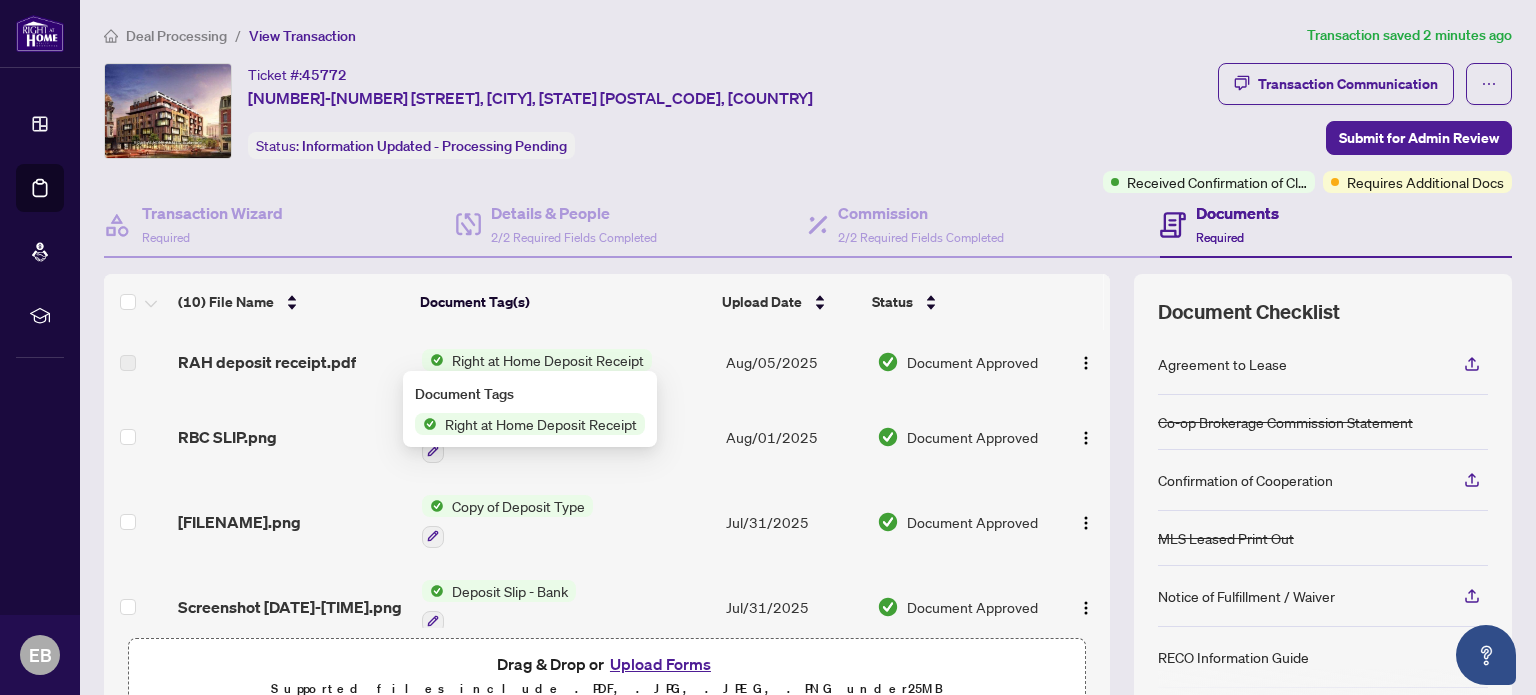 click on "Right at Home Deposit Receipt" at bounding box center (541, 424) 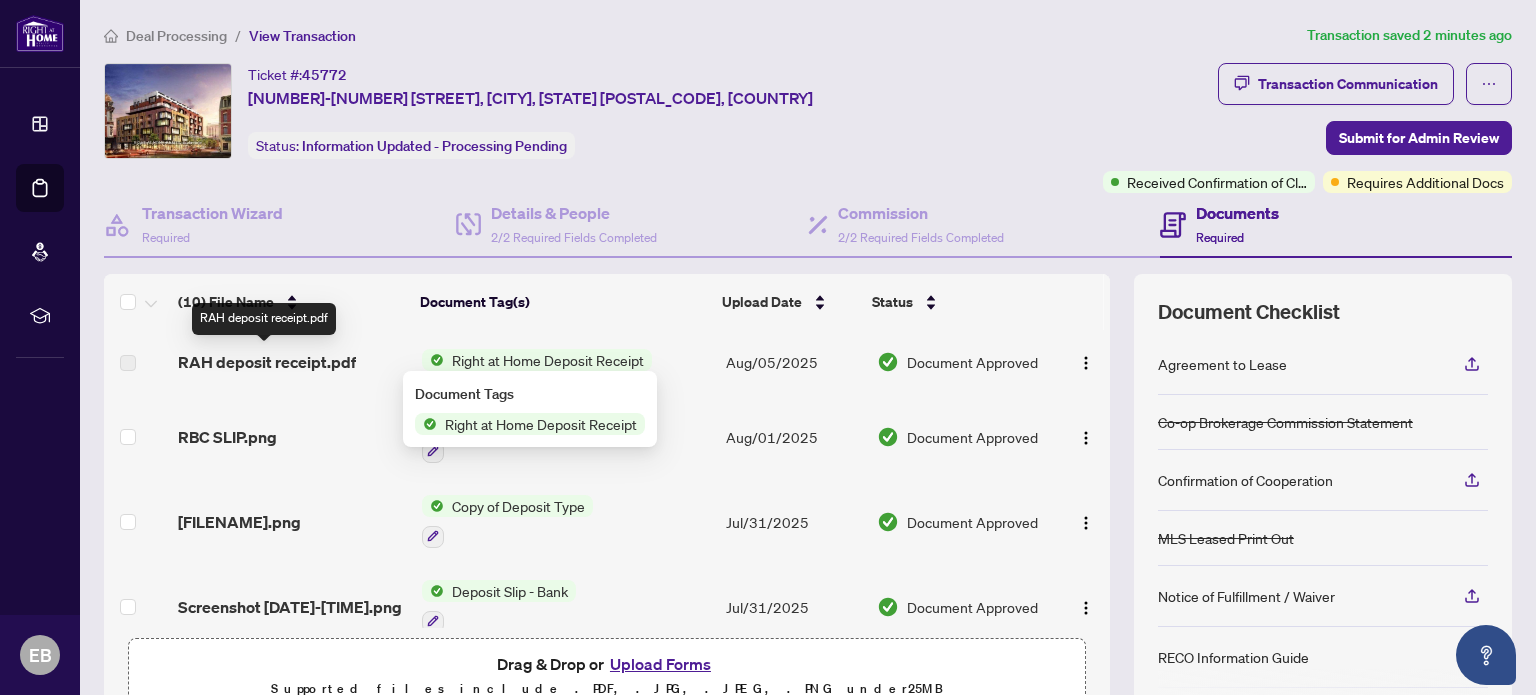 click on "RAH deposit receipt.pdf" at bounding box center (267, 362) 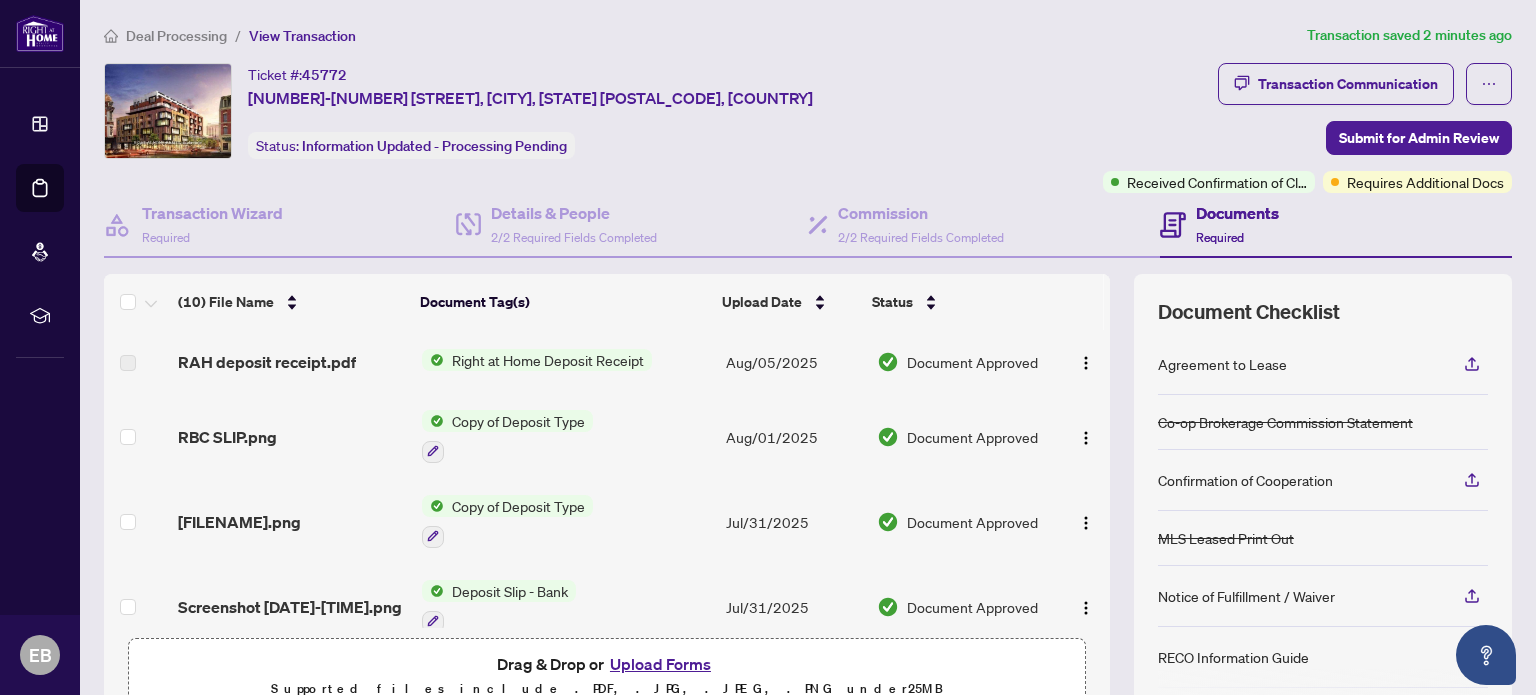 scroll, scrollTop: 100, scrollLeft: 0, axis: vertical 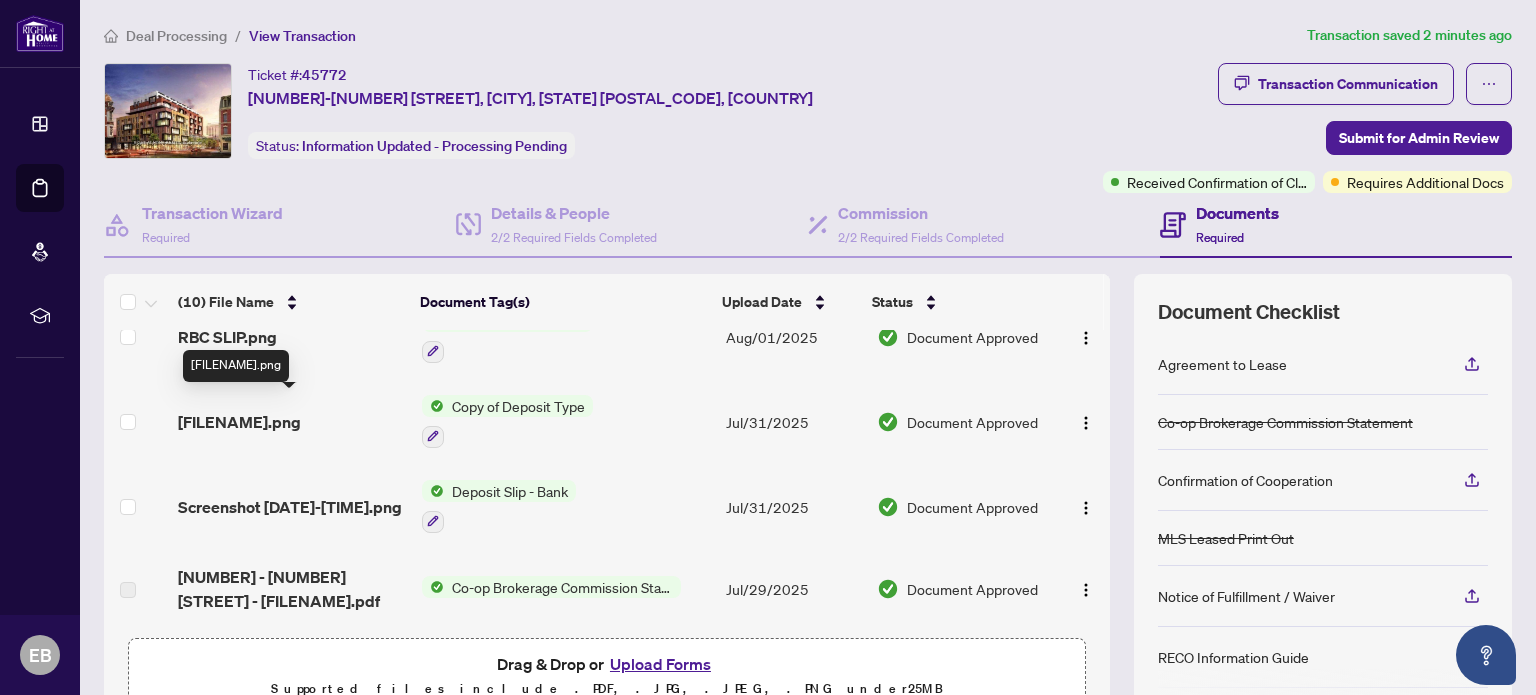 click on "DEPOSIT WITHDRAWAL DRAFT.png" at bounding box center (239, 422) 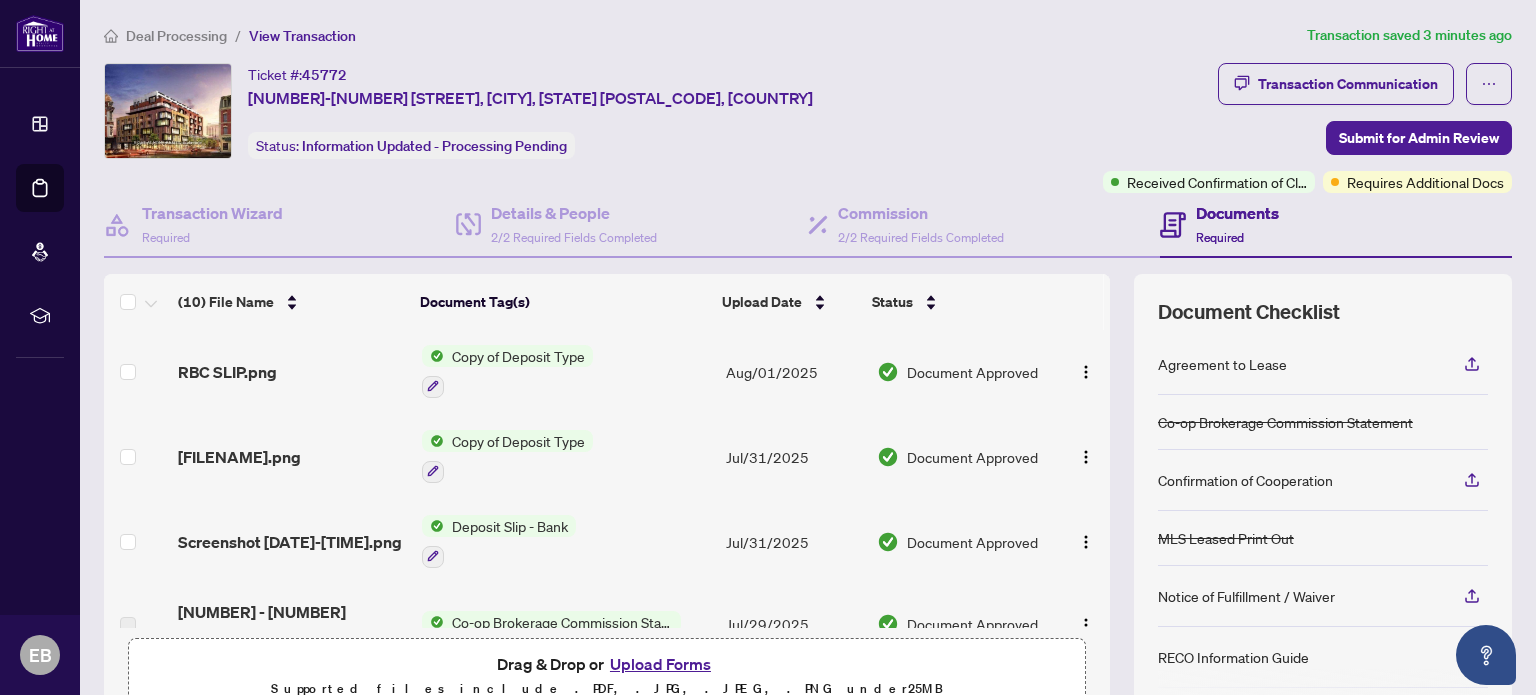 scroll, scrollTop: 100, scrollLeft: 0, axis: vertical 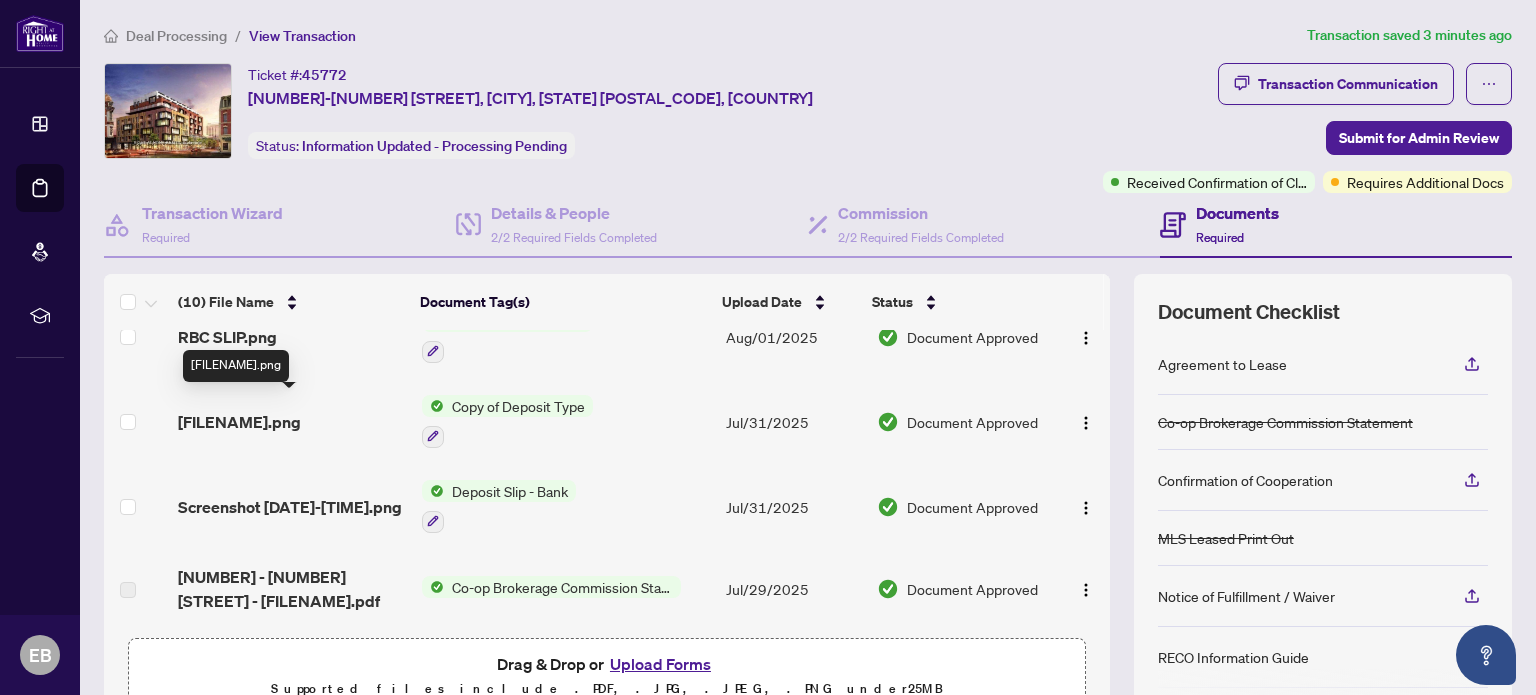 click on "DEPOSIT WITHDRAWAL DRAFT.png" at bounding box center [239, 422] 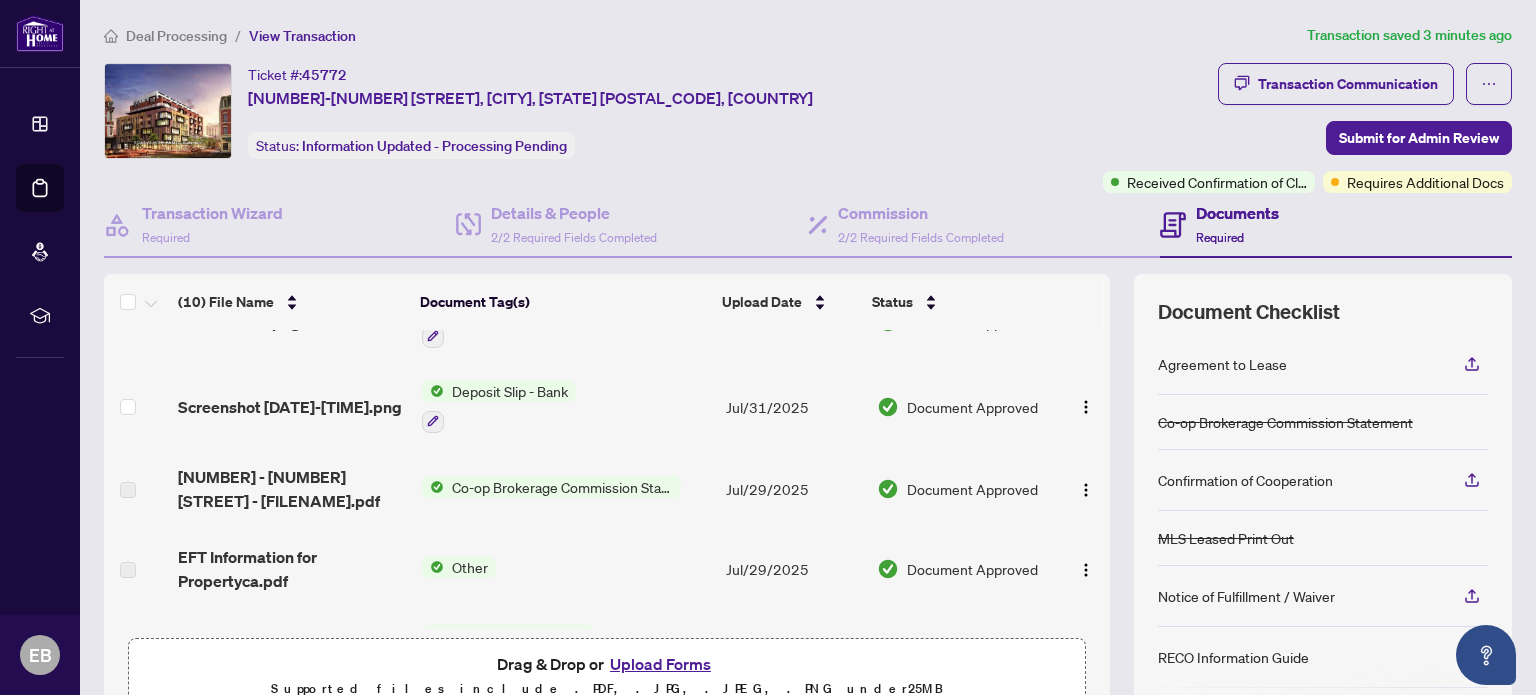 scroll, scrollTop: 300, scrollLeft: 0, axis: vertical 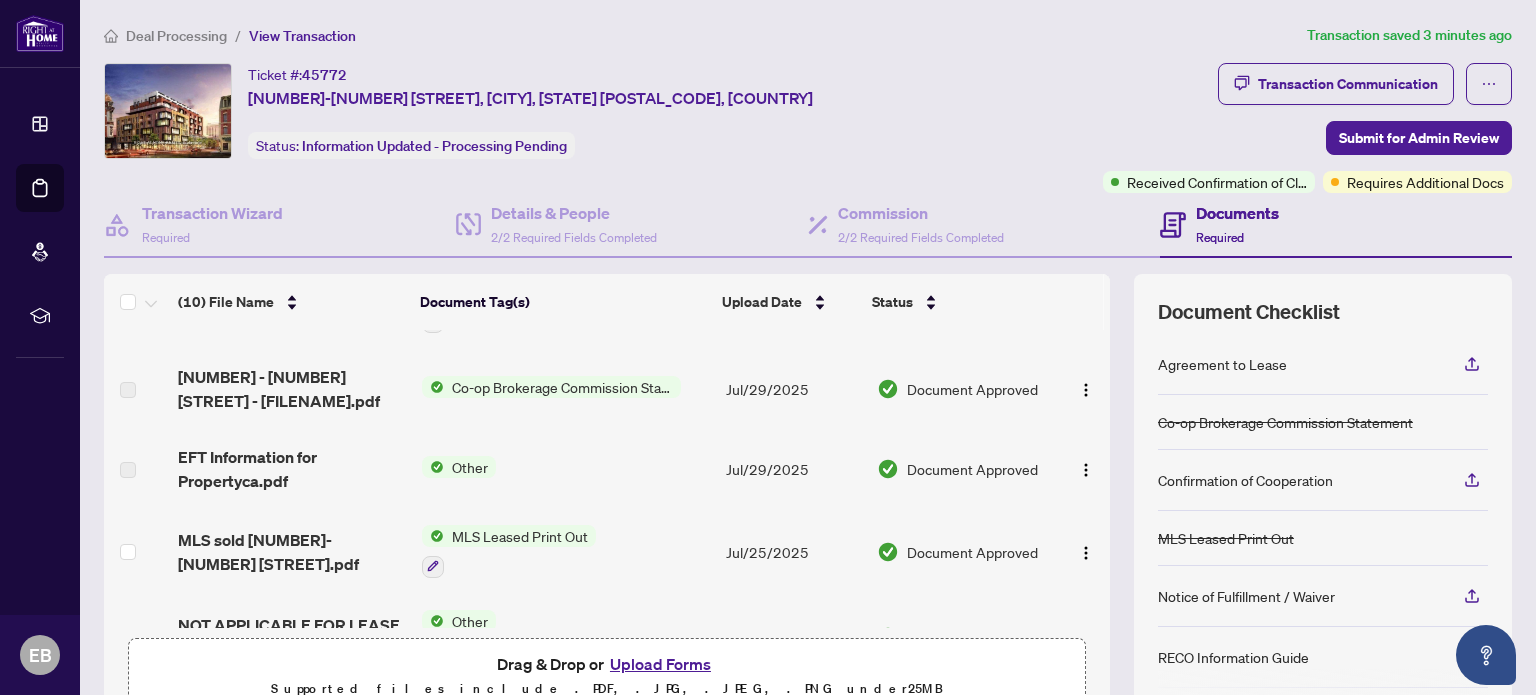 click on "Other" at bounding box center (470, 467) 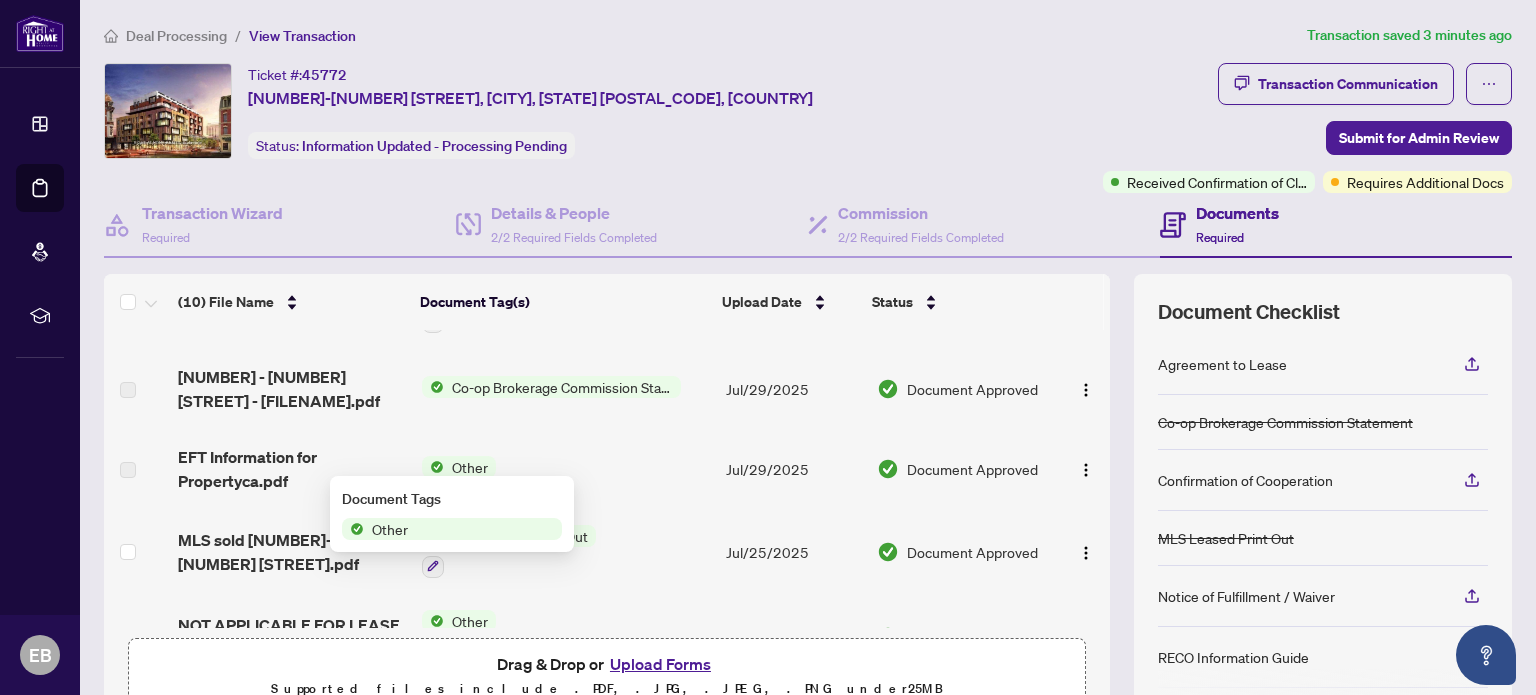 click on "Other" at bounding box center [452, 529] 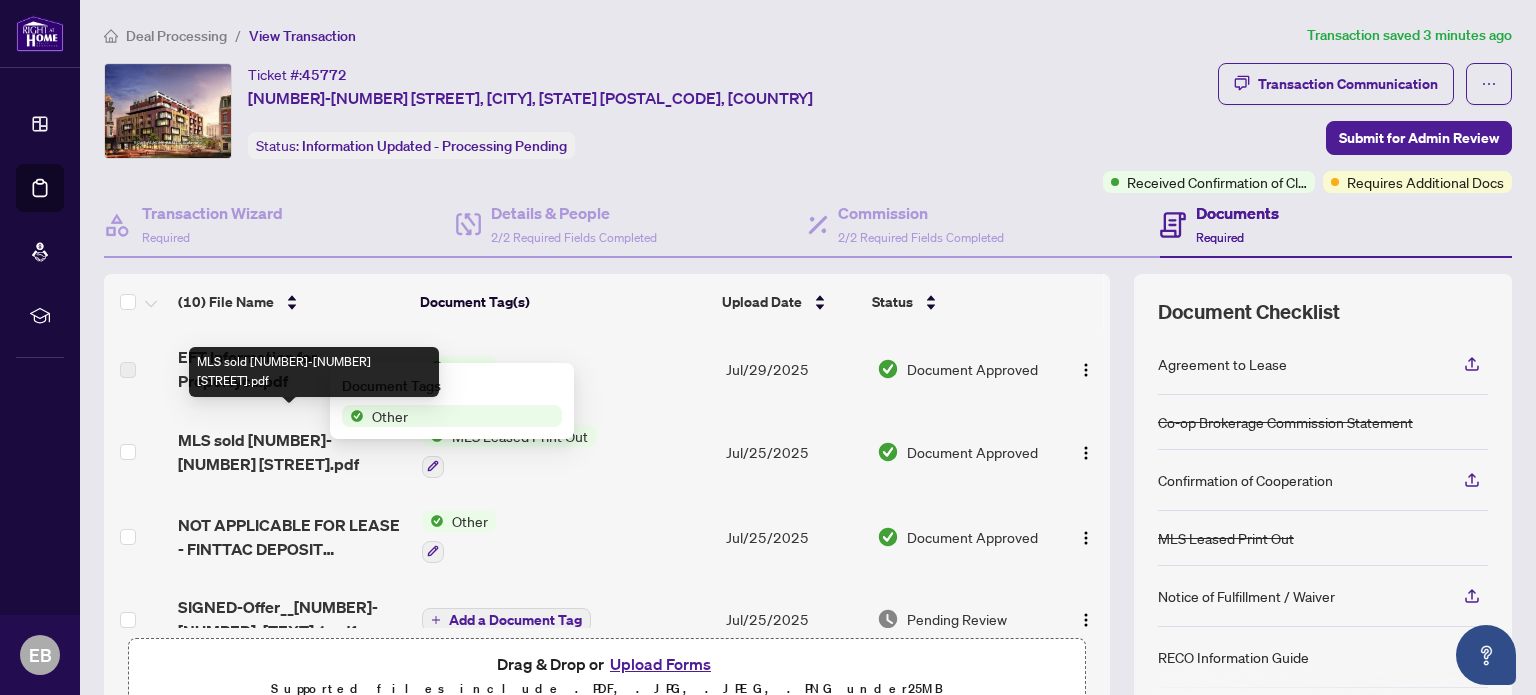 scroll, scrollTop: 500, scrollLeft: 0, axis: vertical 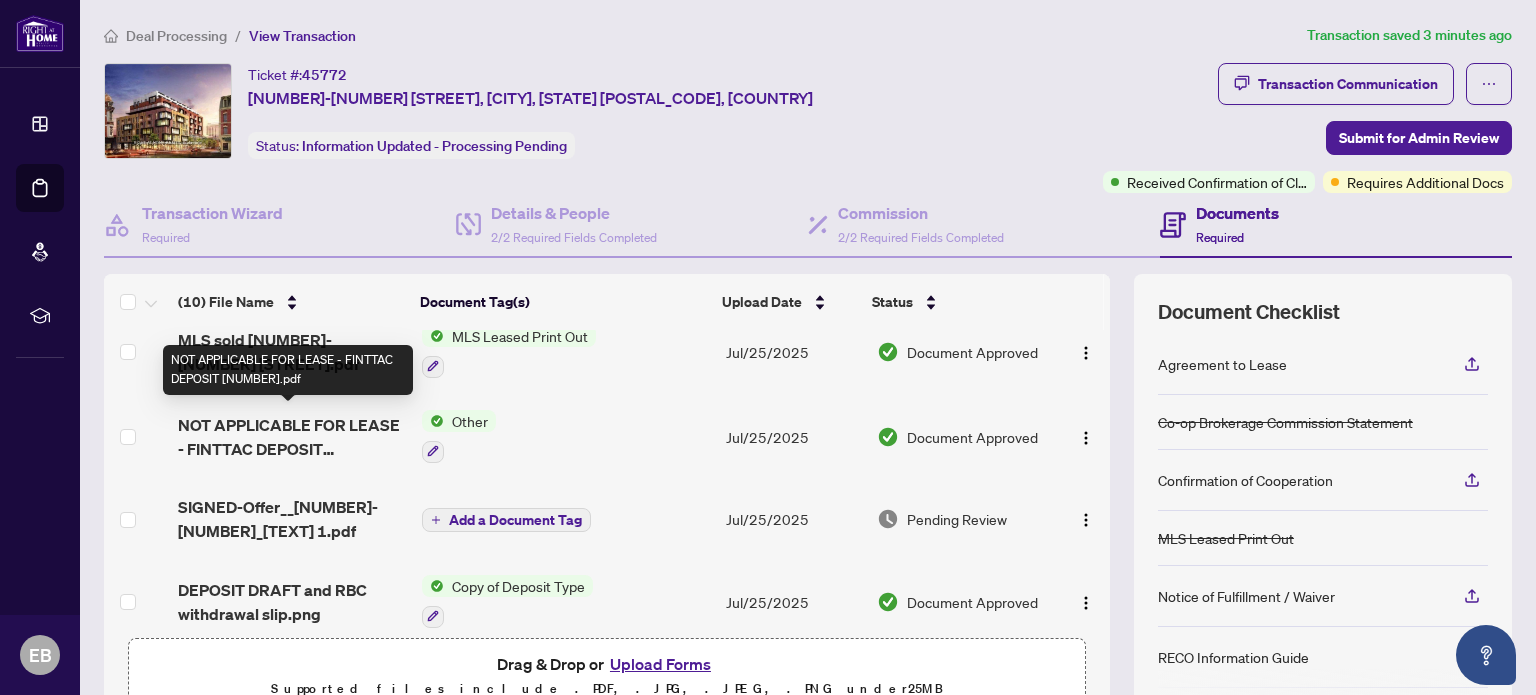 click on "NOT APPLICABLE FOR LEASE - FINTTAC DEPOSIT [NUMBER].pdf" at bounding box center (291, 437) 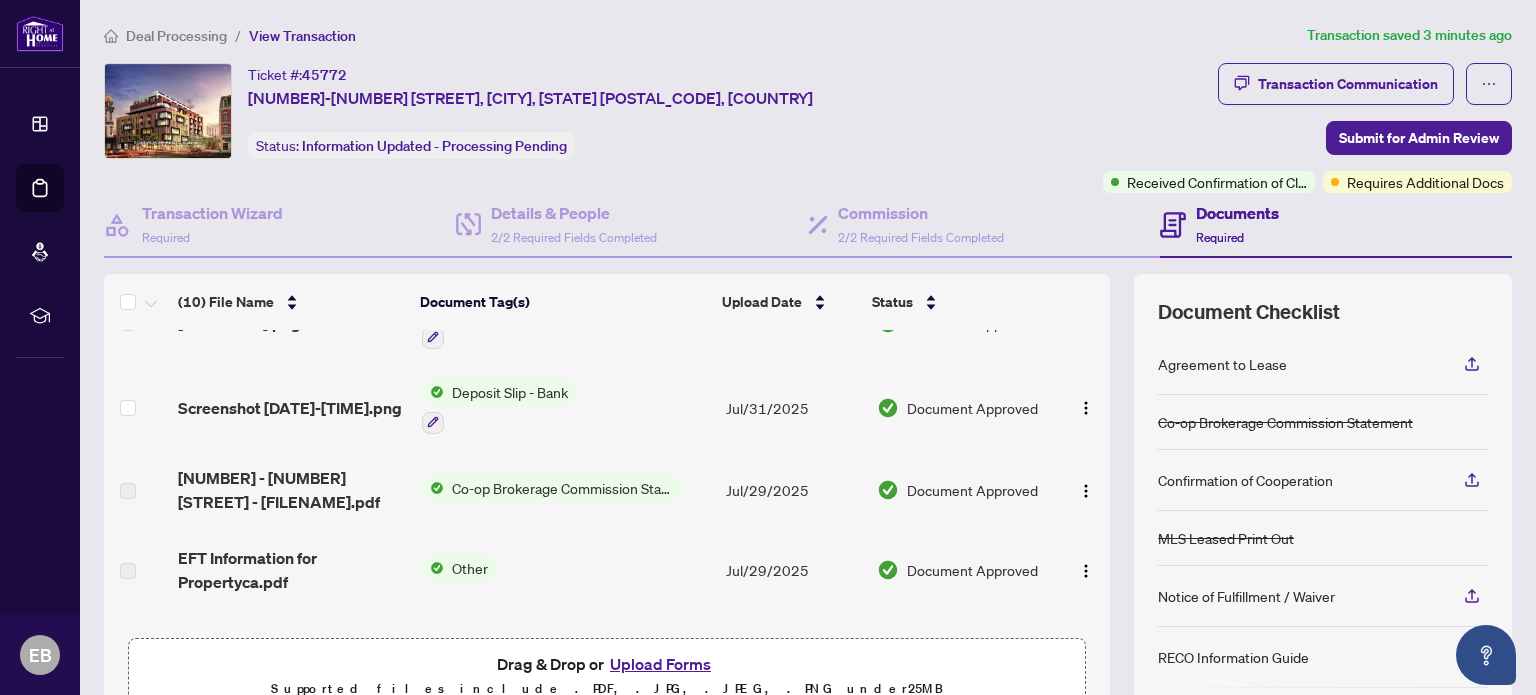 scroll, scrollTop: 200, scrollLeft: 0, axis: vertical 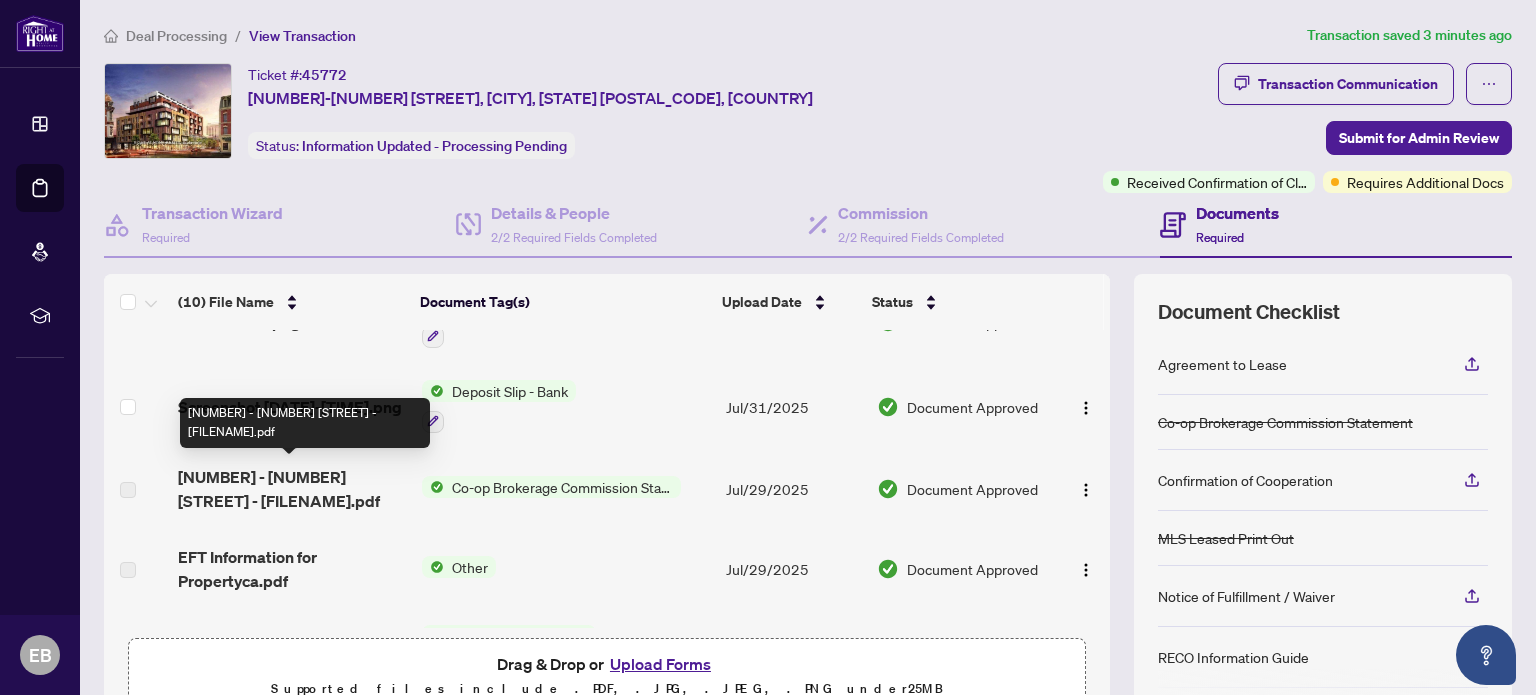 click on "[NUMBER] - [NUMBER] [STREET] - Invoice.pdf" at bounding box center (291, 489) 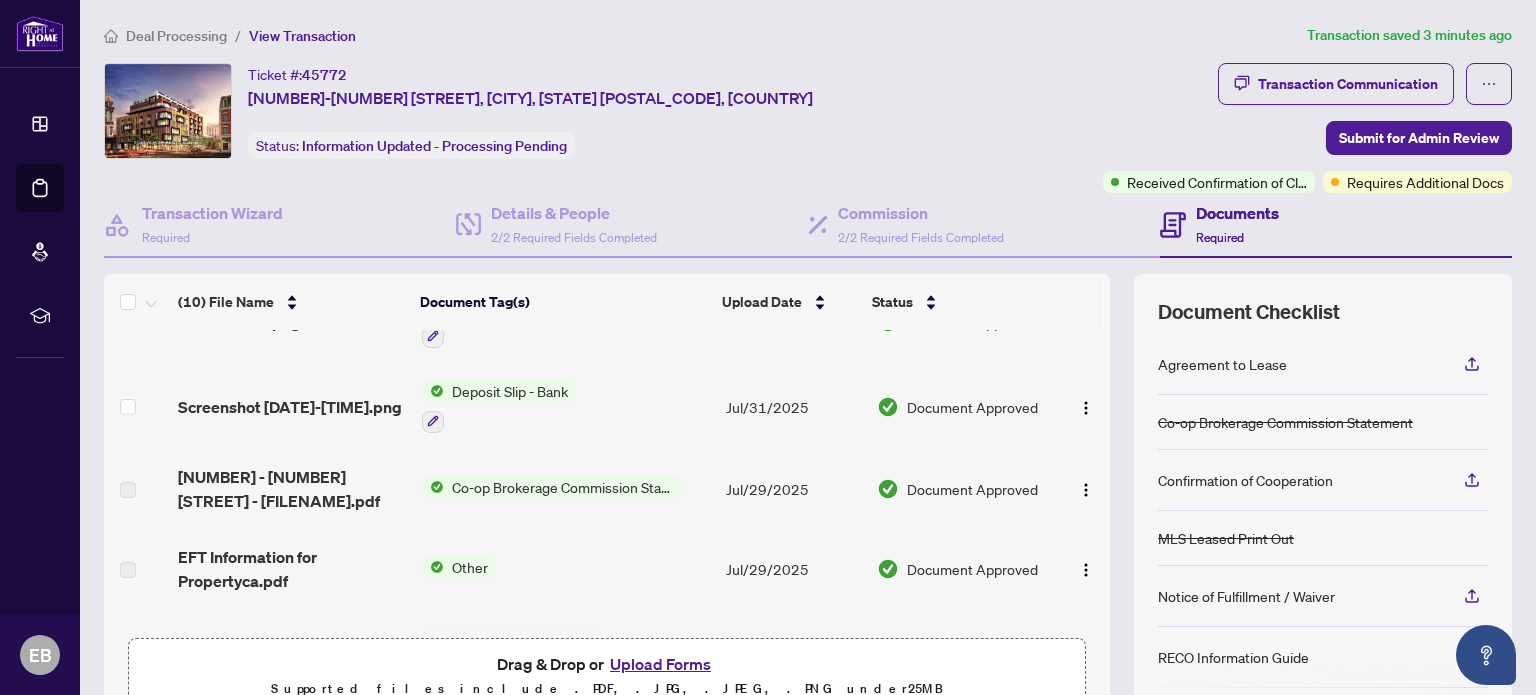 click on "Co-op Brokerage Commission Statement" at bounding box center (562, 487) 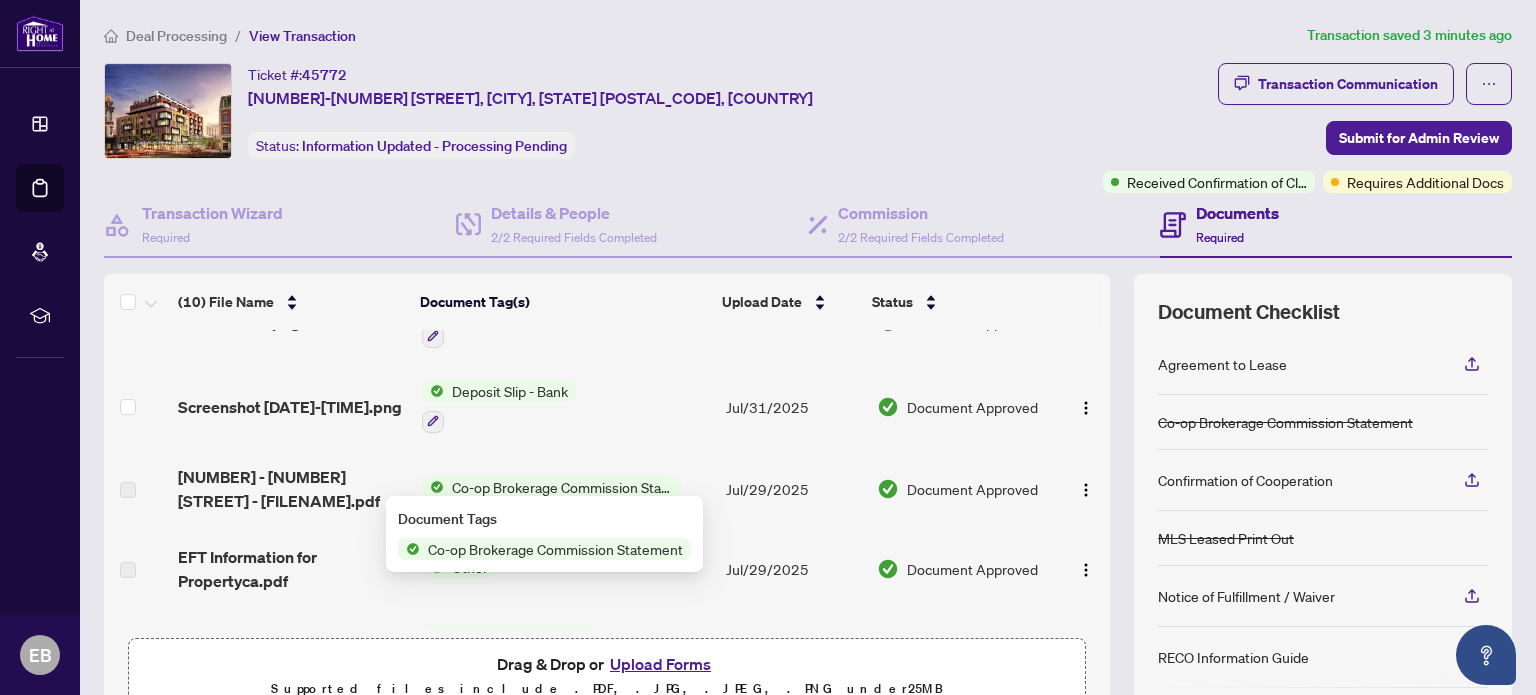 click on "Co-op Brokerage Commission Statement" at bounding box center (555, 549) 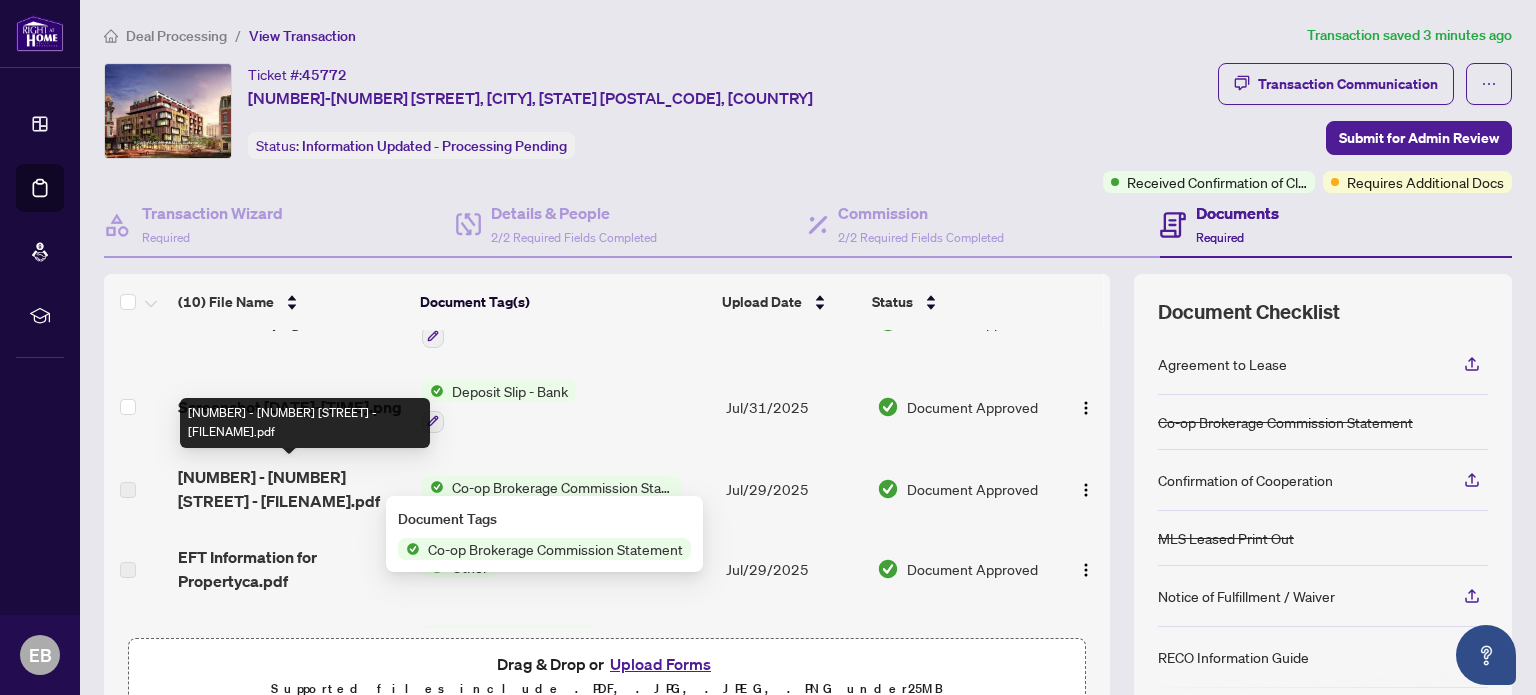 click on "[NUMBER] - [NUMBER] [STREET] - Invoice.pdf" at bounding box center [291, 489] 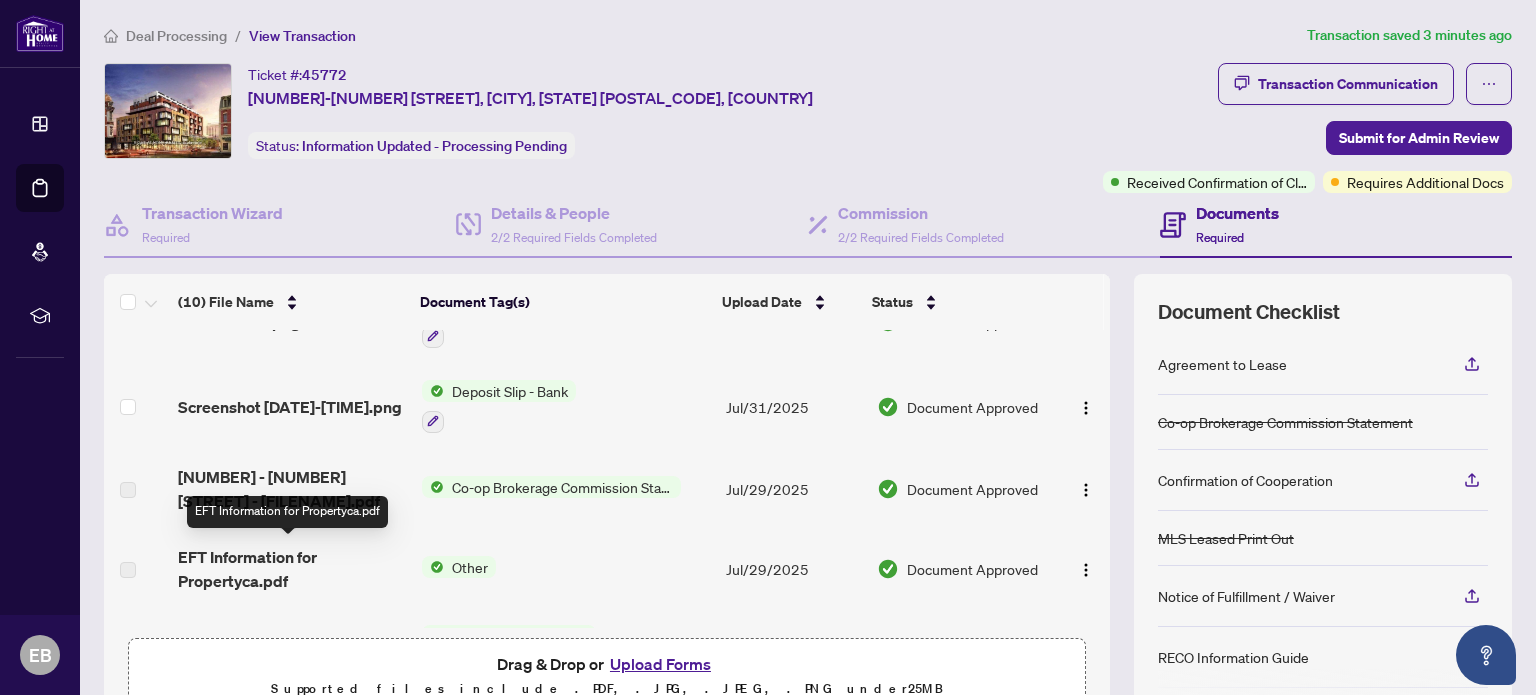 click on "EFT Information for Propertyca.pdf" at bounding box center [291, 569] 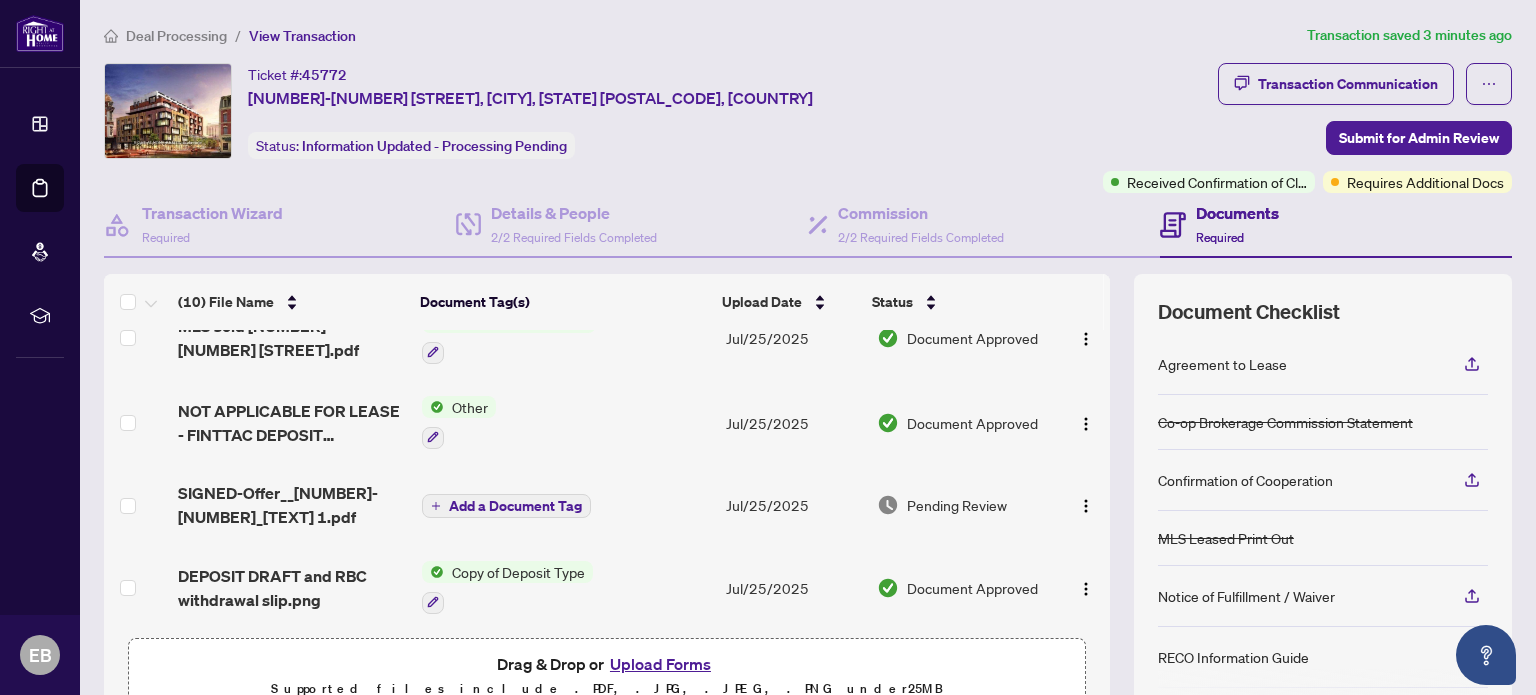 scroll, scrollTop: 518, scrollLeft: 0, axis: vertical 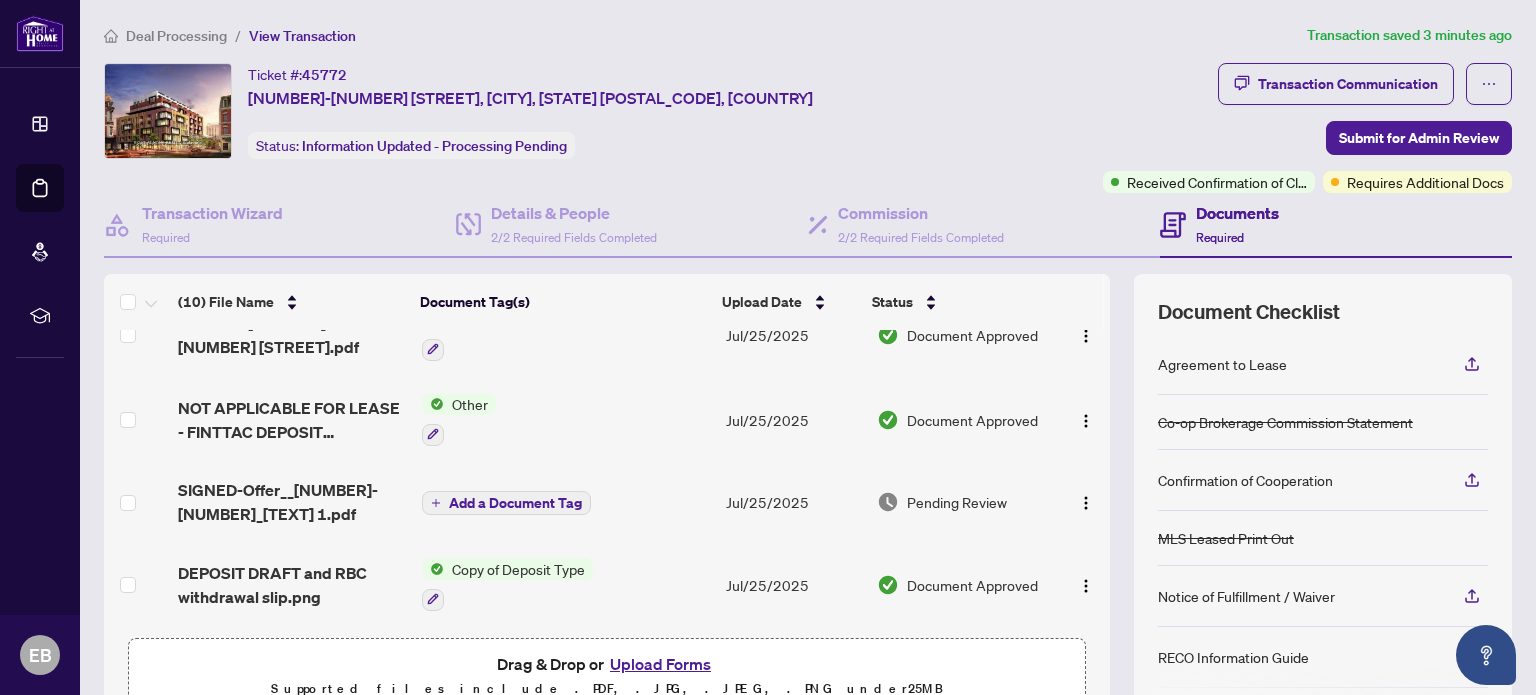 click on "Copy of Deposit Type" at bounding box center [518, 569] 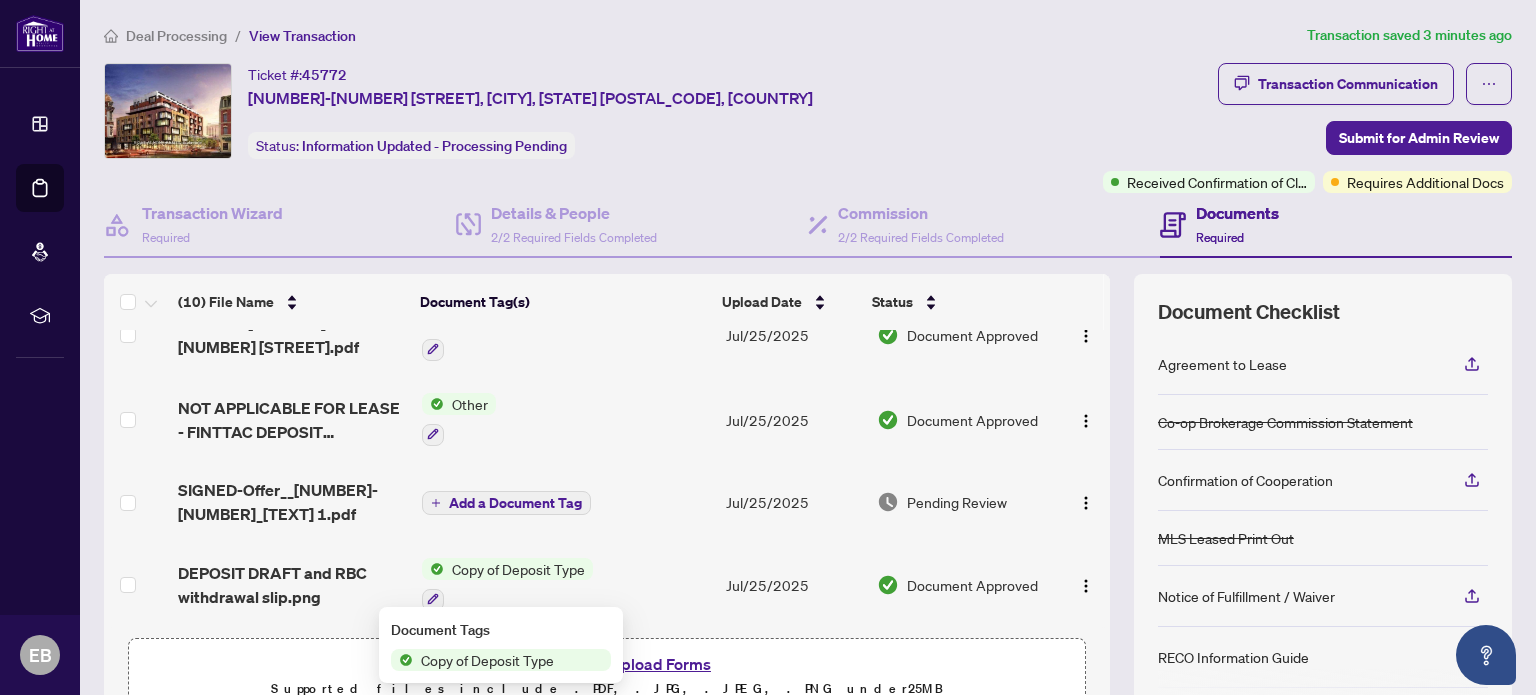click on "Copy of Deposit Type" at bounding box center [487, 660] 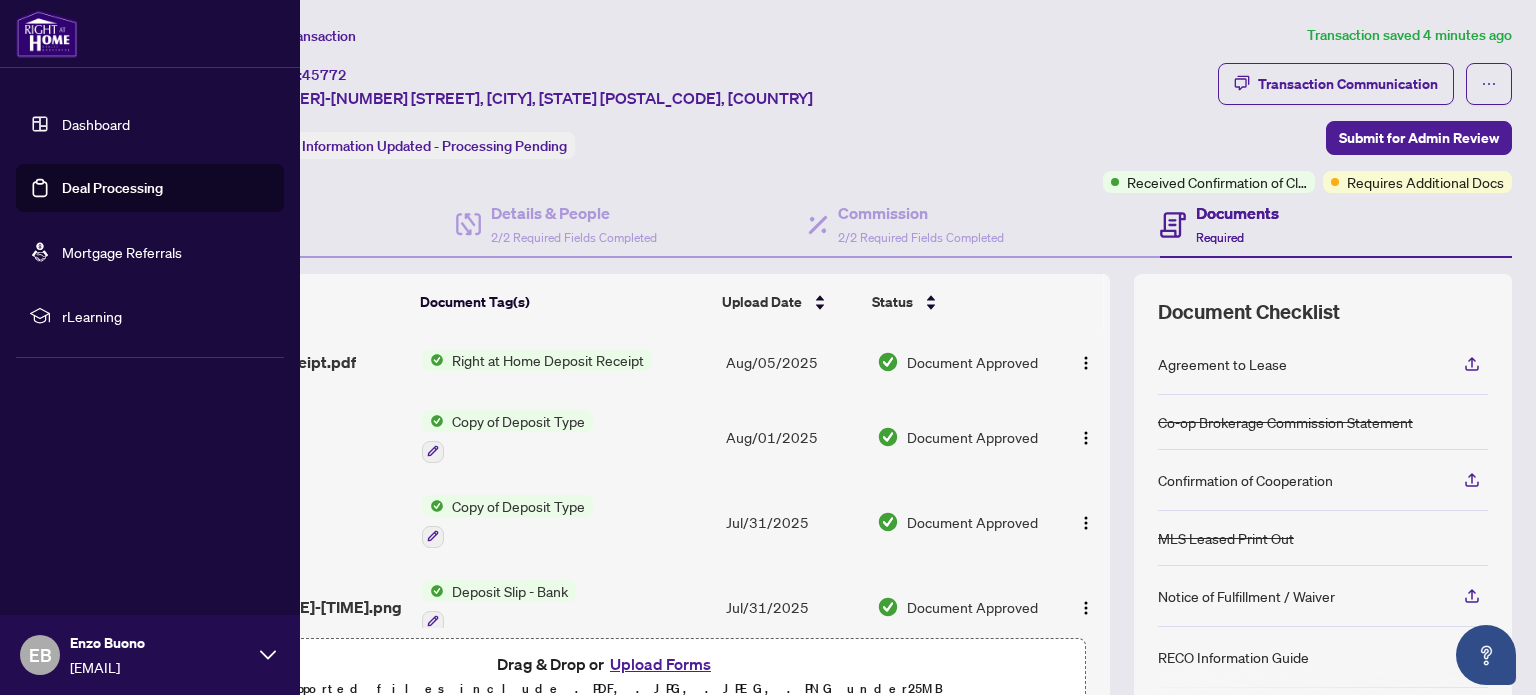 click on "Deal Processing" at bounding box center [112, 188] 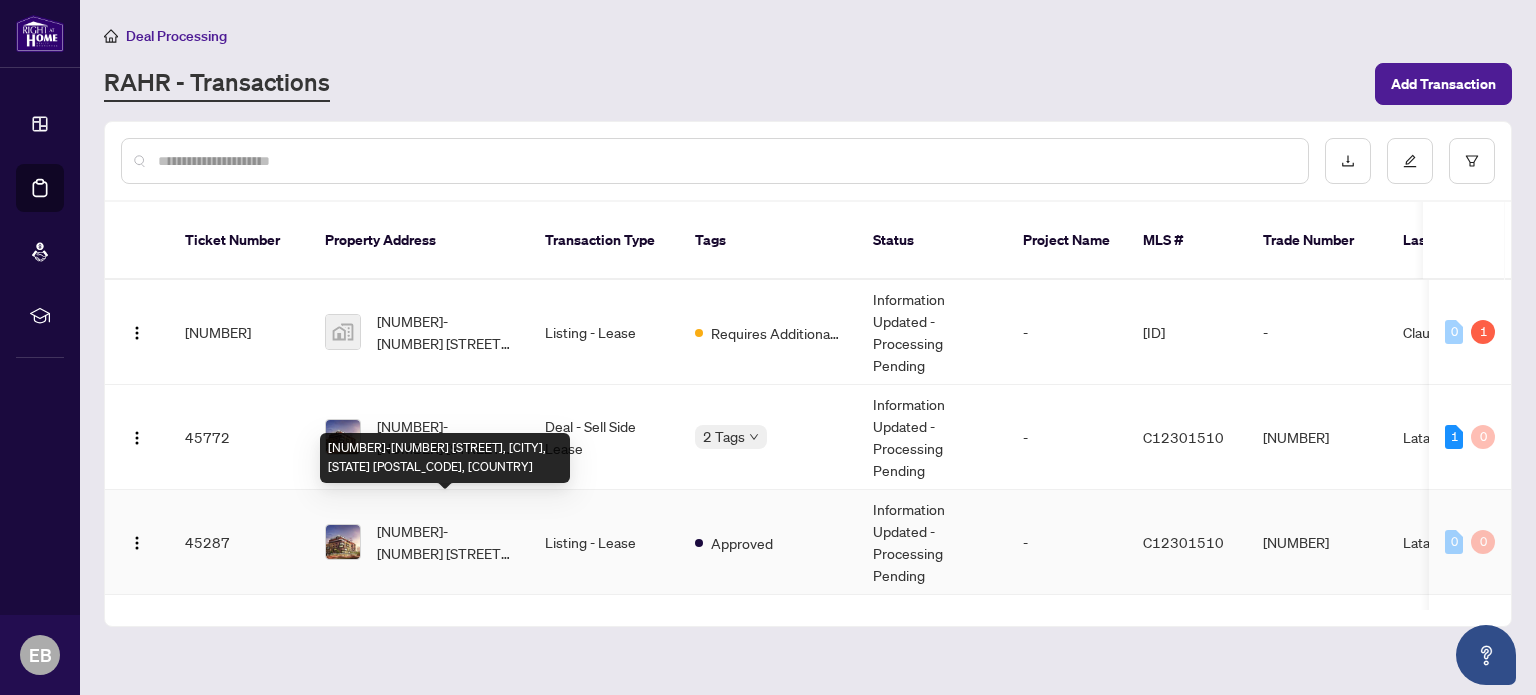 click on "[NUMBER]-[NUMBER] [STREET], [CITY], [STATE] [POSTAL_CODE], [COUNTRY]" at bounding box center (445, 542) 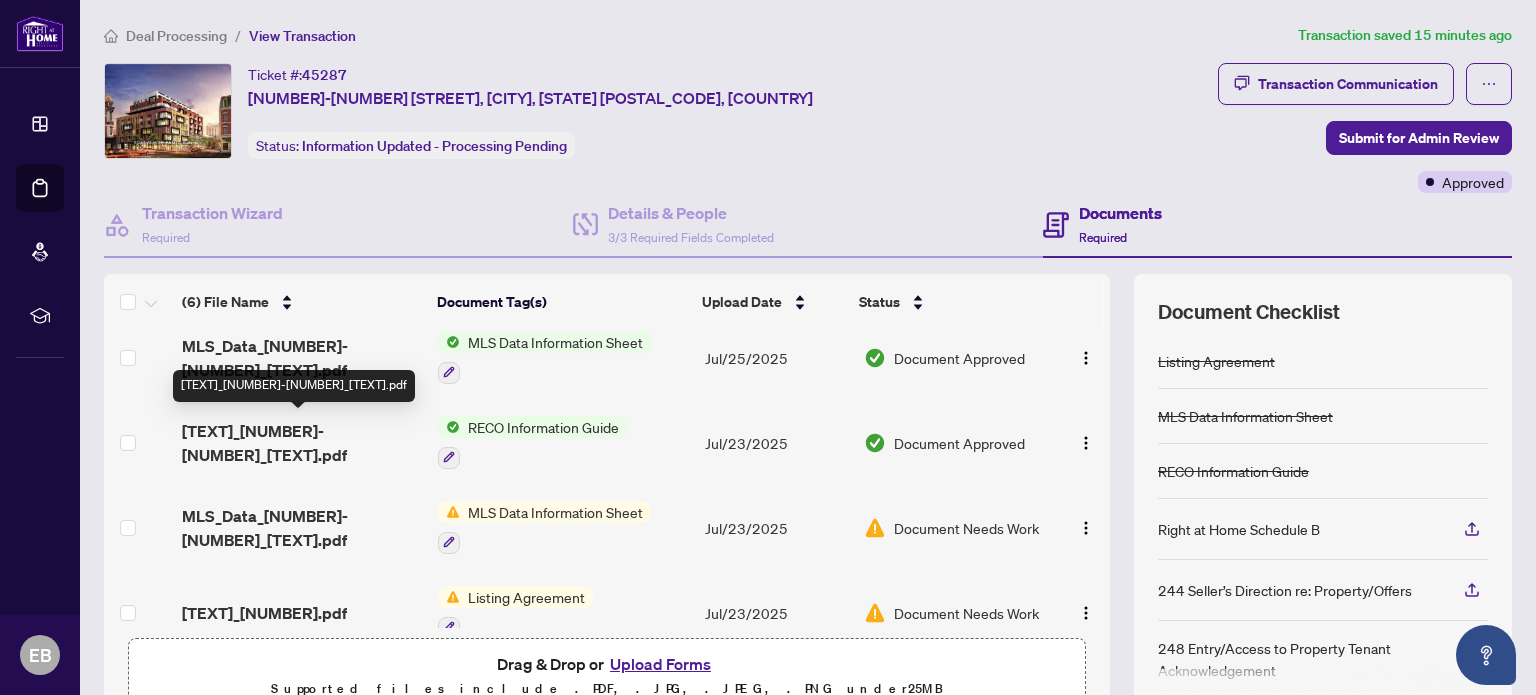 scroll, scrollTop: 214, scrollLeft: 0, axis: vertical 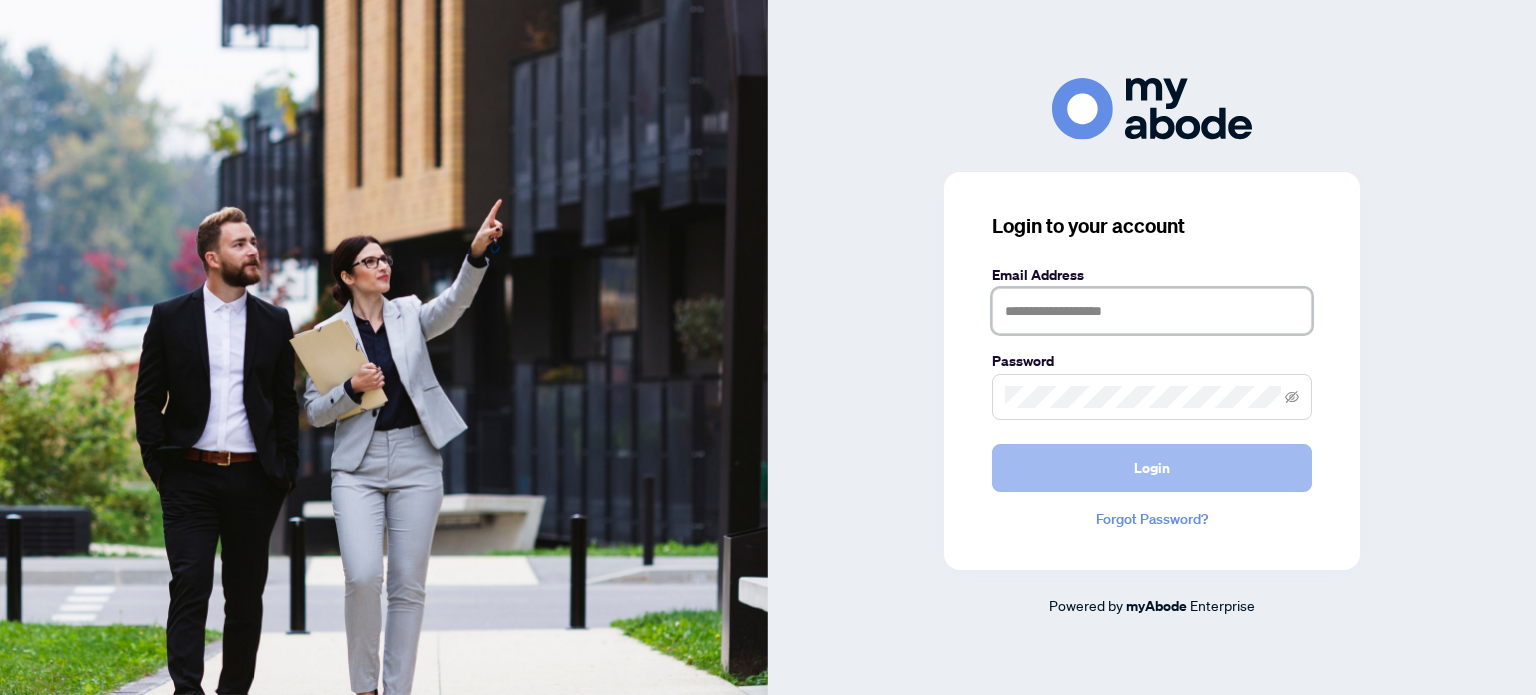 type on "**********" 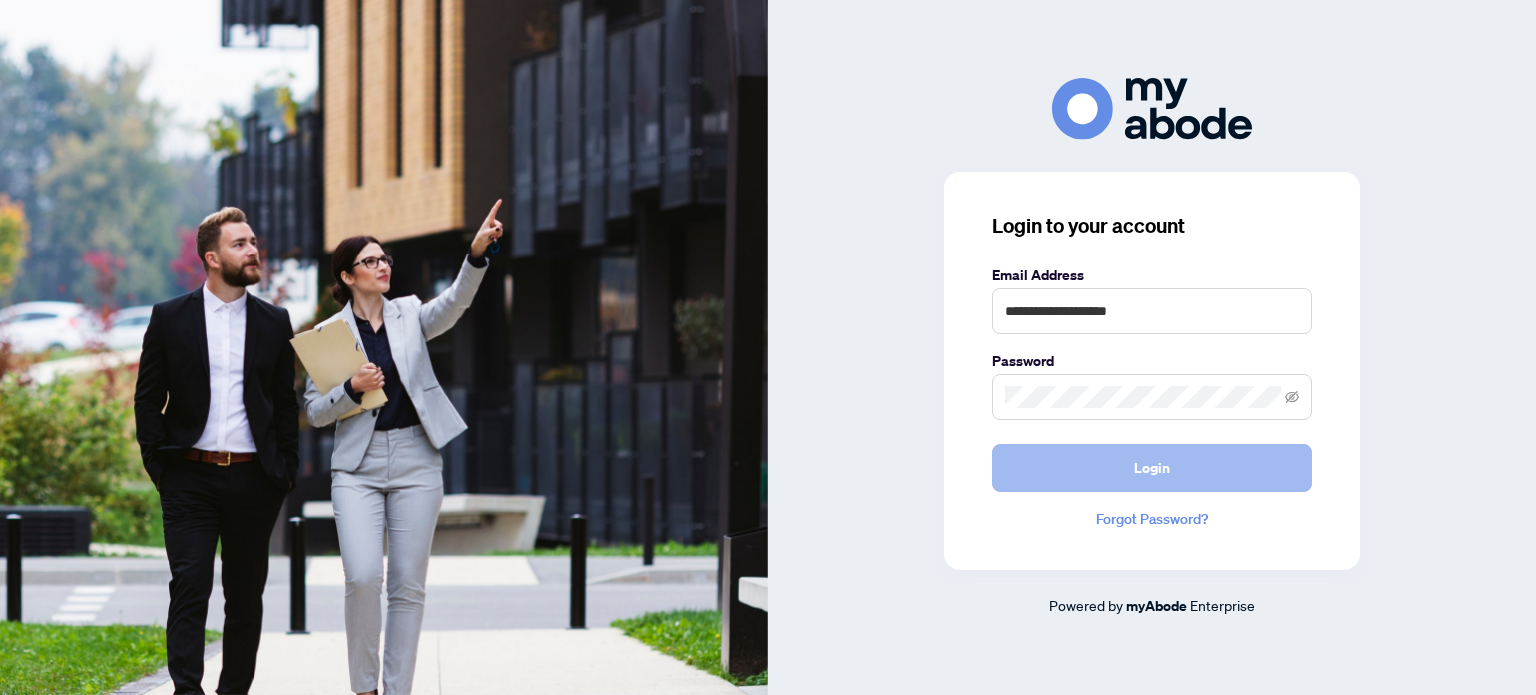 click on "Login" at bounding box center (1152, 468) 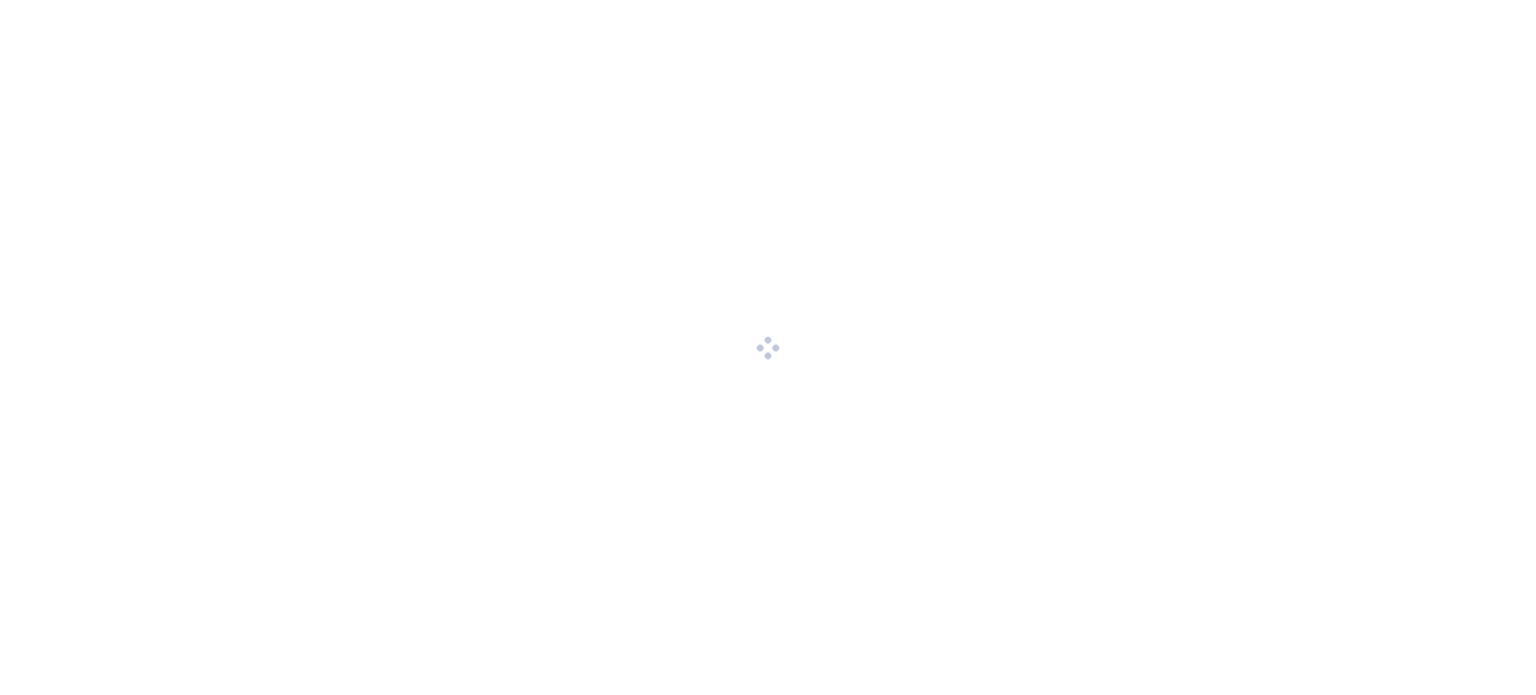 scroll, scrollTop: 0, scrollLeft: 0, axis: both 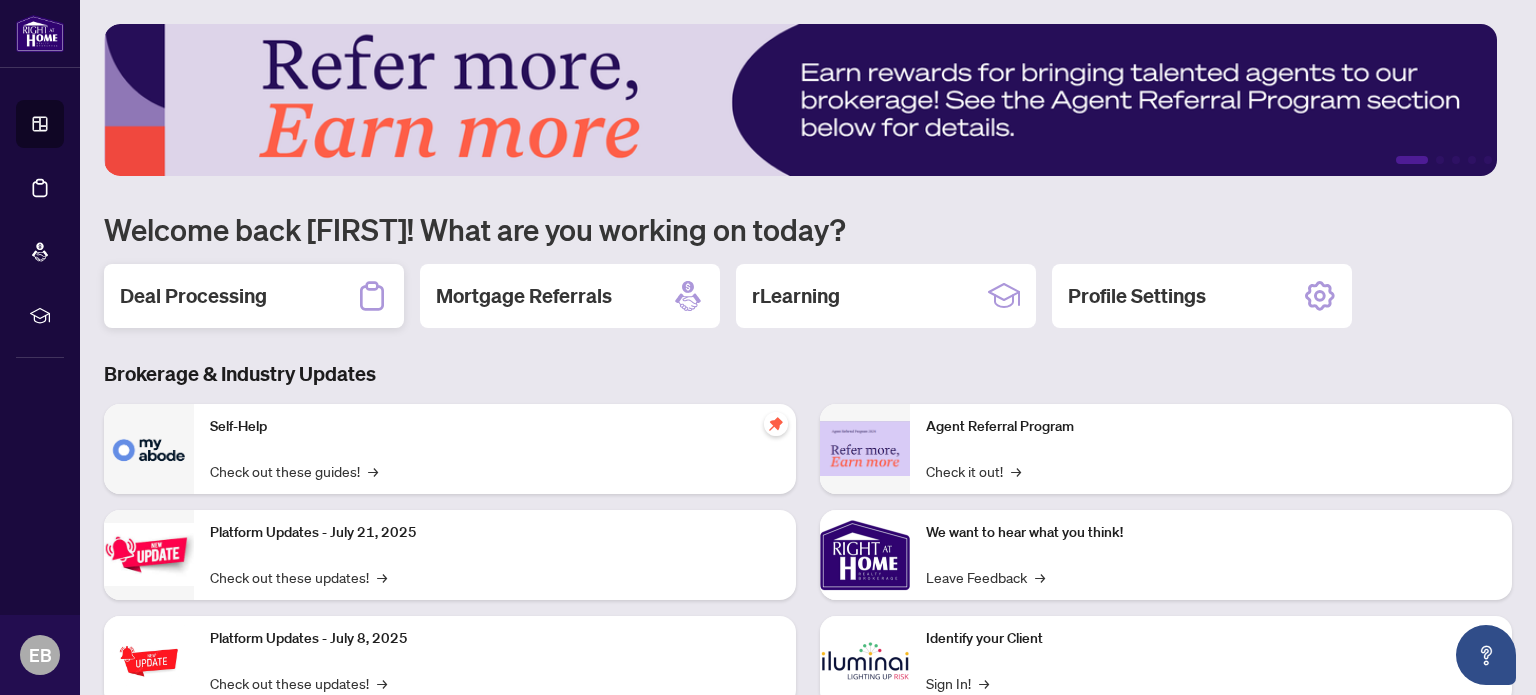 click on "Deal Processing" at bounding box center [193, 296] 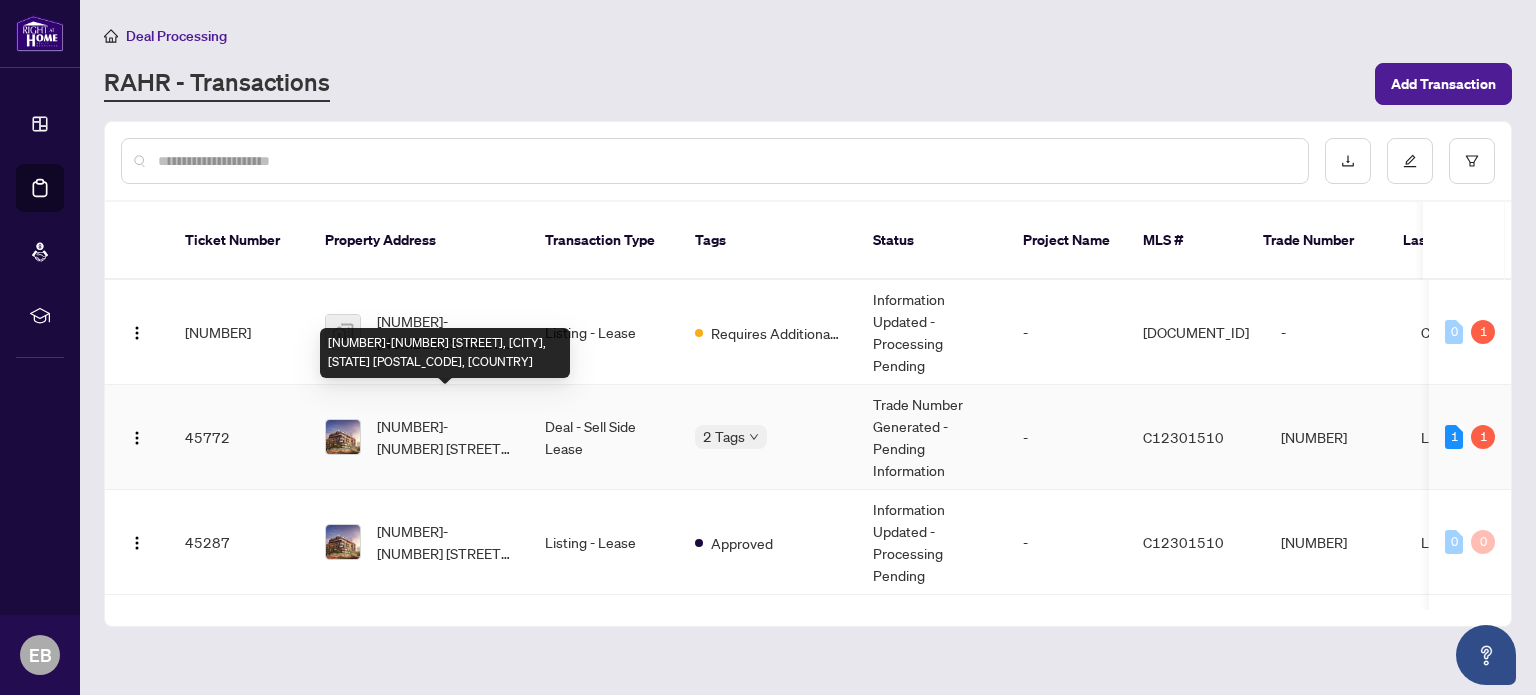 click on "[NUMBER]-[NUMBER] [STREET], [CITY], [STATE] [POSTAL_CODE], [COUNTRY]" at bounding box center (445, 437) 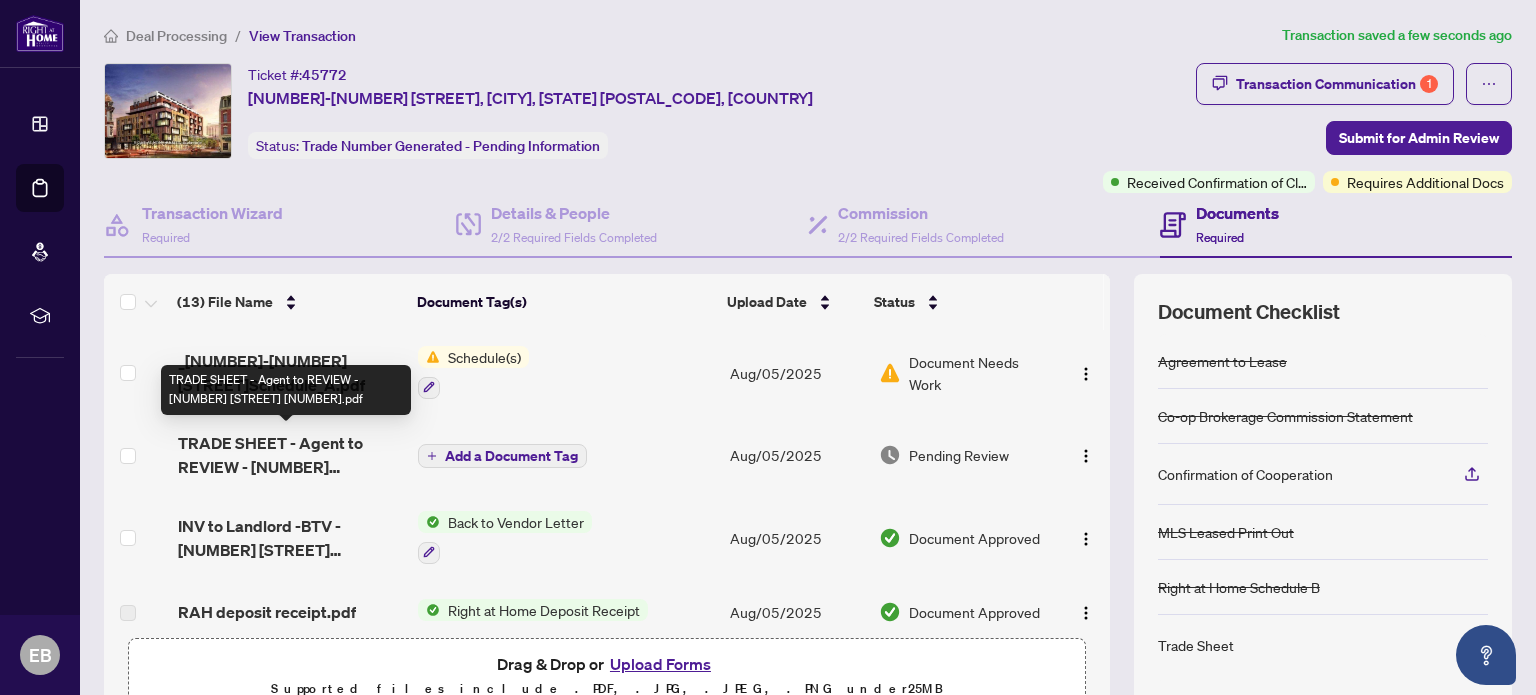 click on "TRADE SHEET - Agent to REVIEW - [NUMBER] [STREET] [NUMBER].pdf" at bounding box center [290, 455] 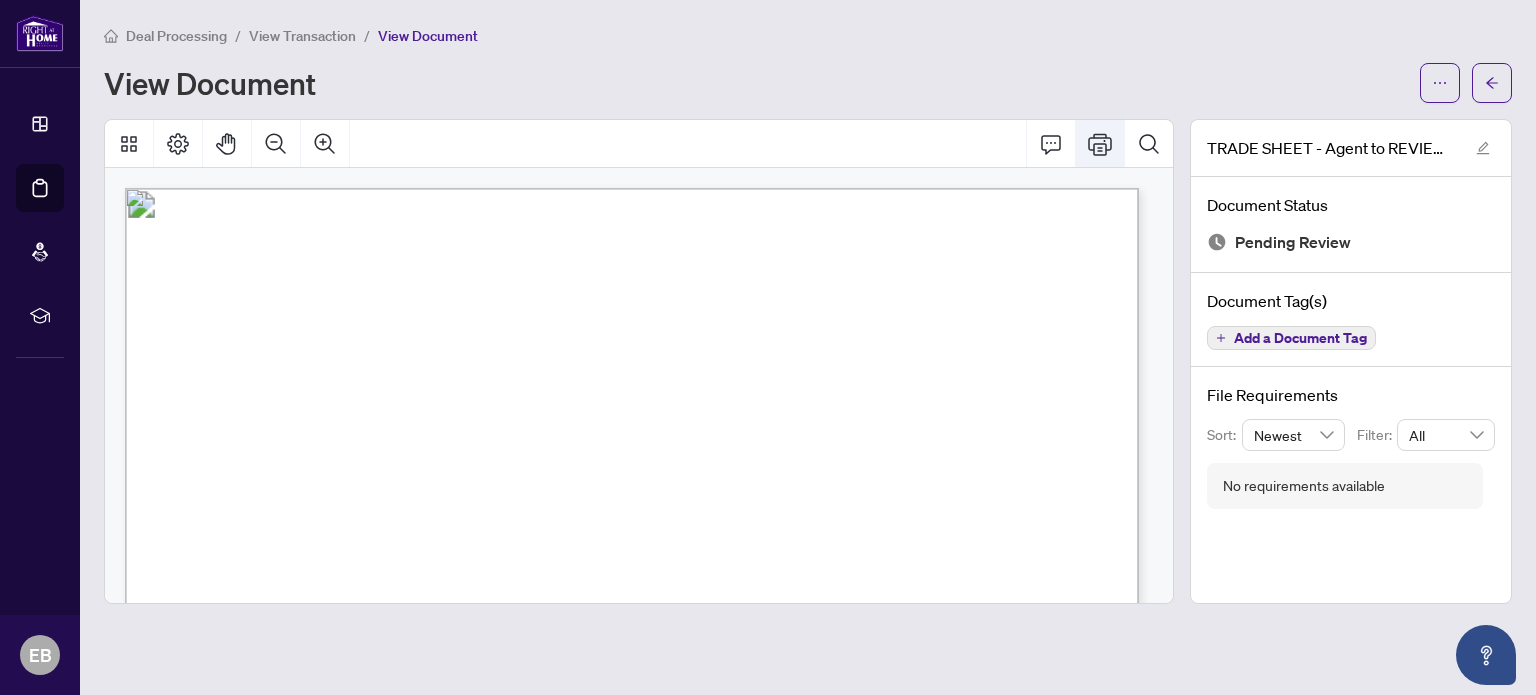 click 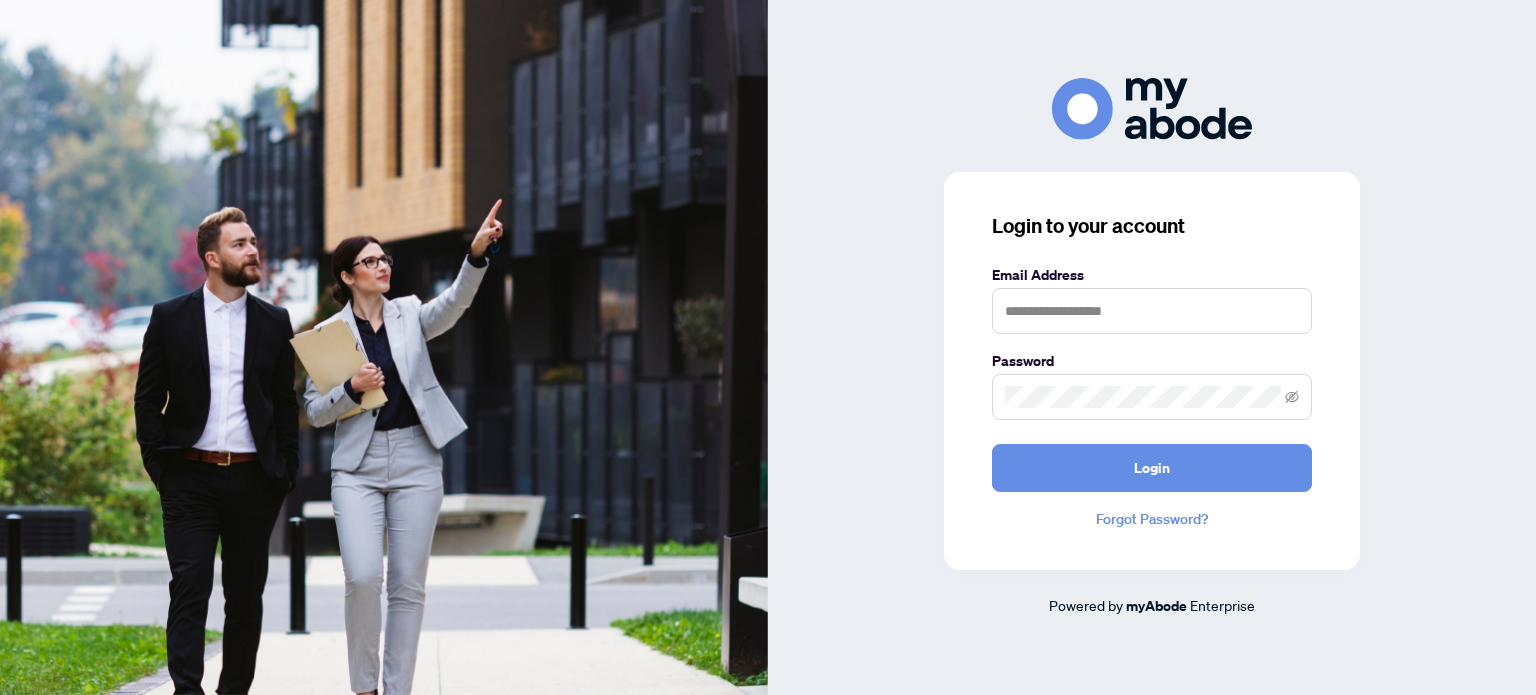 scroll, scrollTop: 0, scrollLeft: 0, axis: both 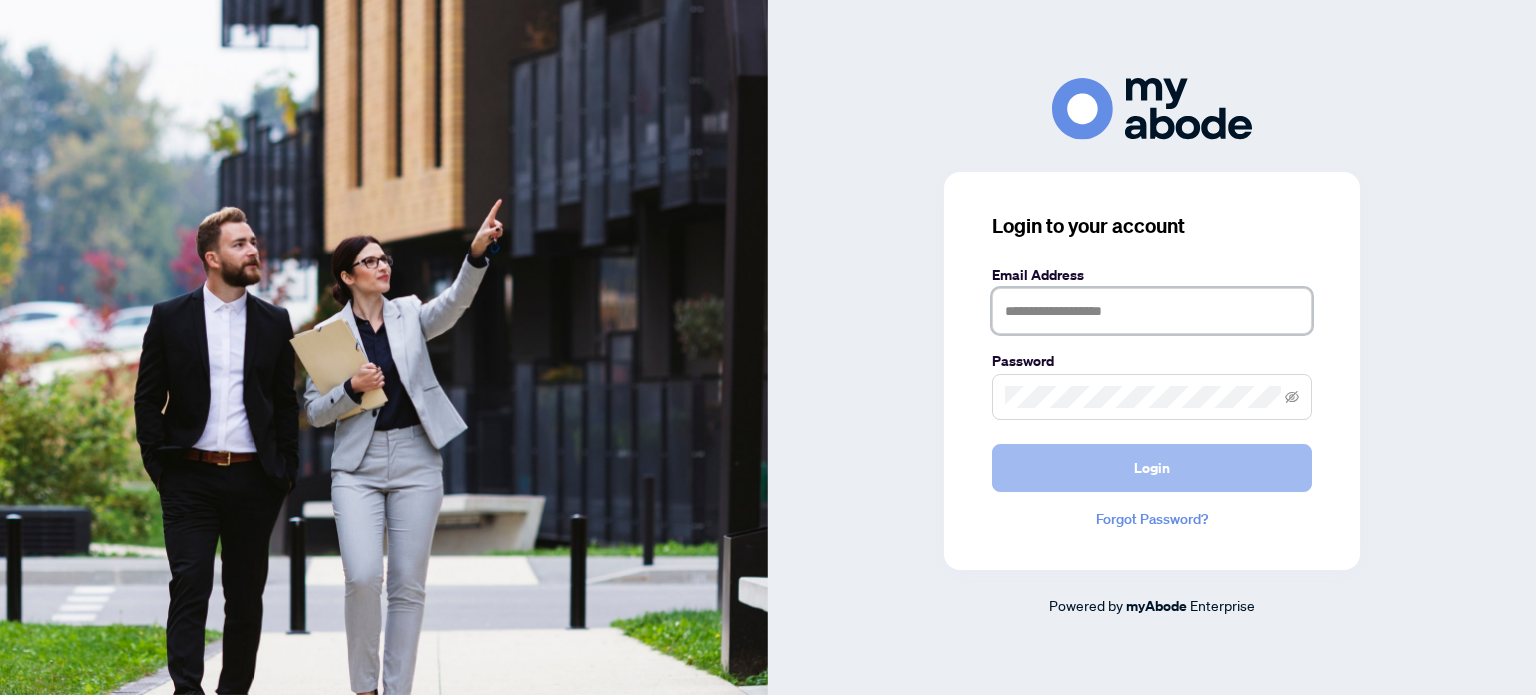 type on "**********" 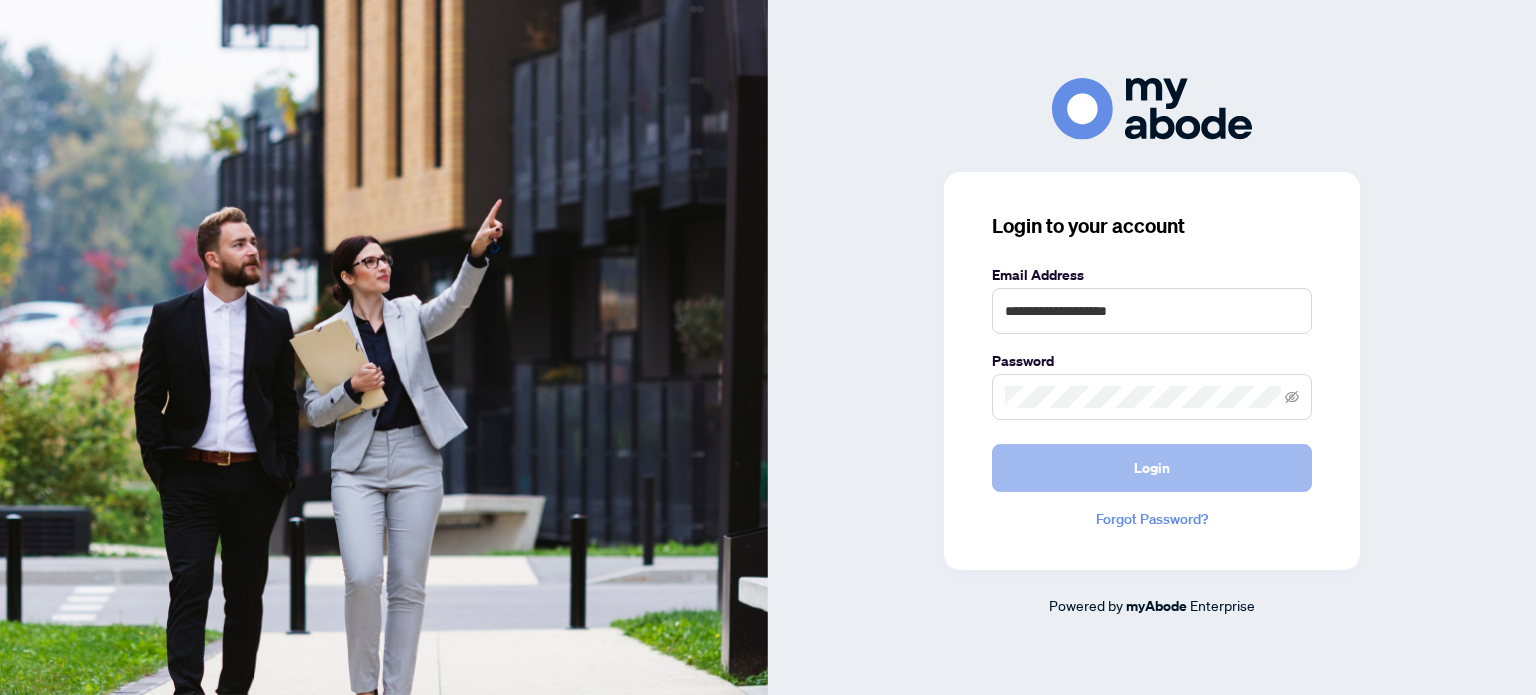 click on "Login" at bounding box center [1152, 468] 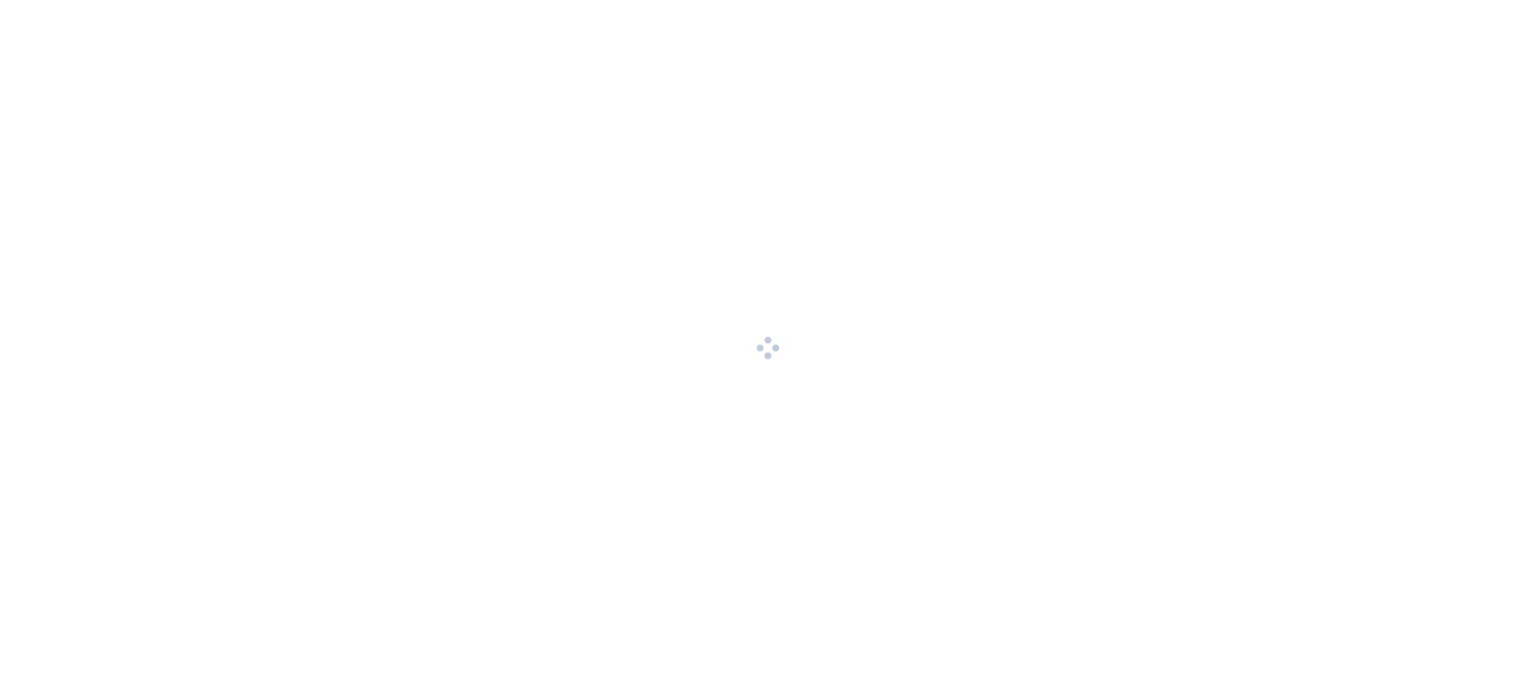 scroll, scrollTop: 0, scrollLeft: 0, axis: both 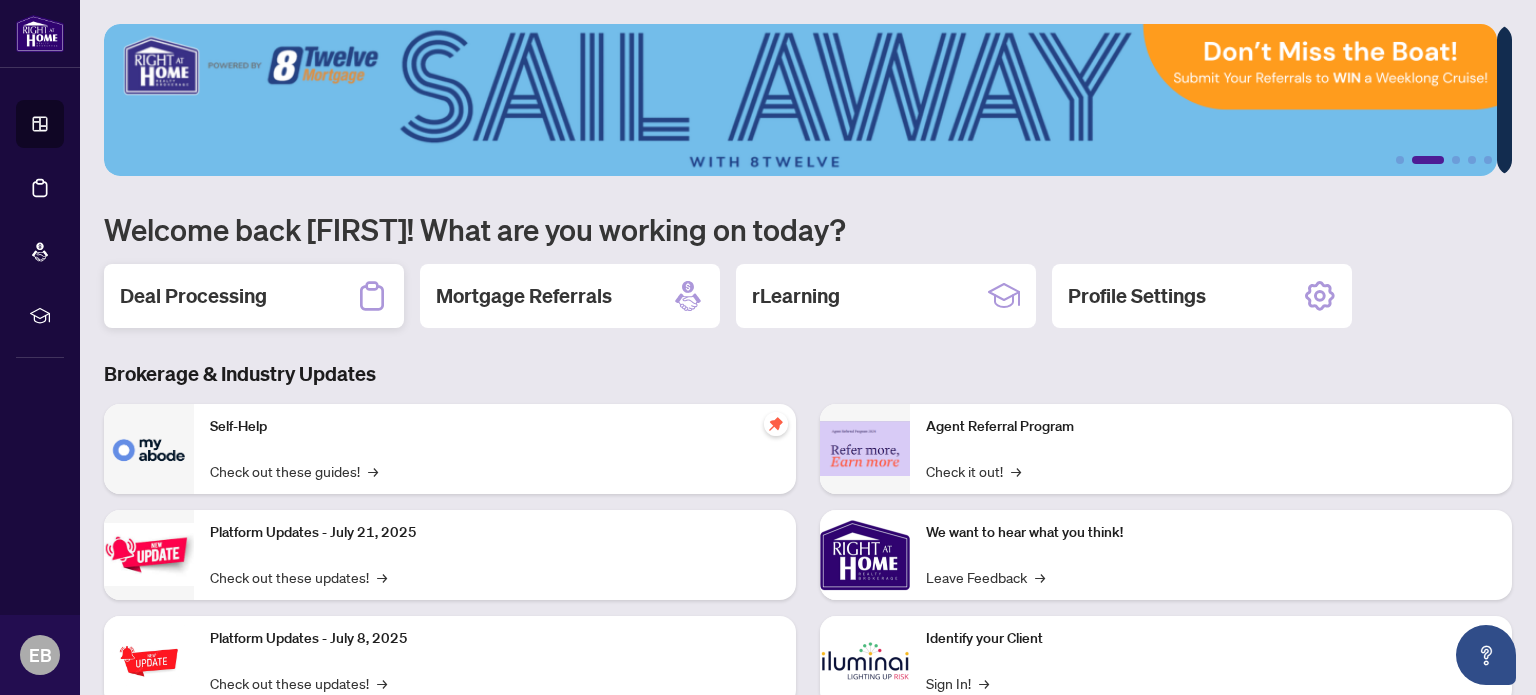 click on "Deal Processing" at bounding box center (193, 296) 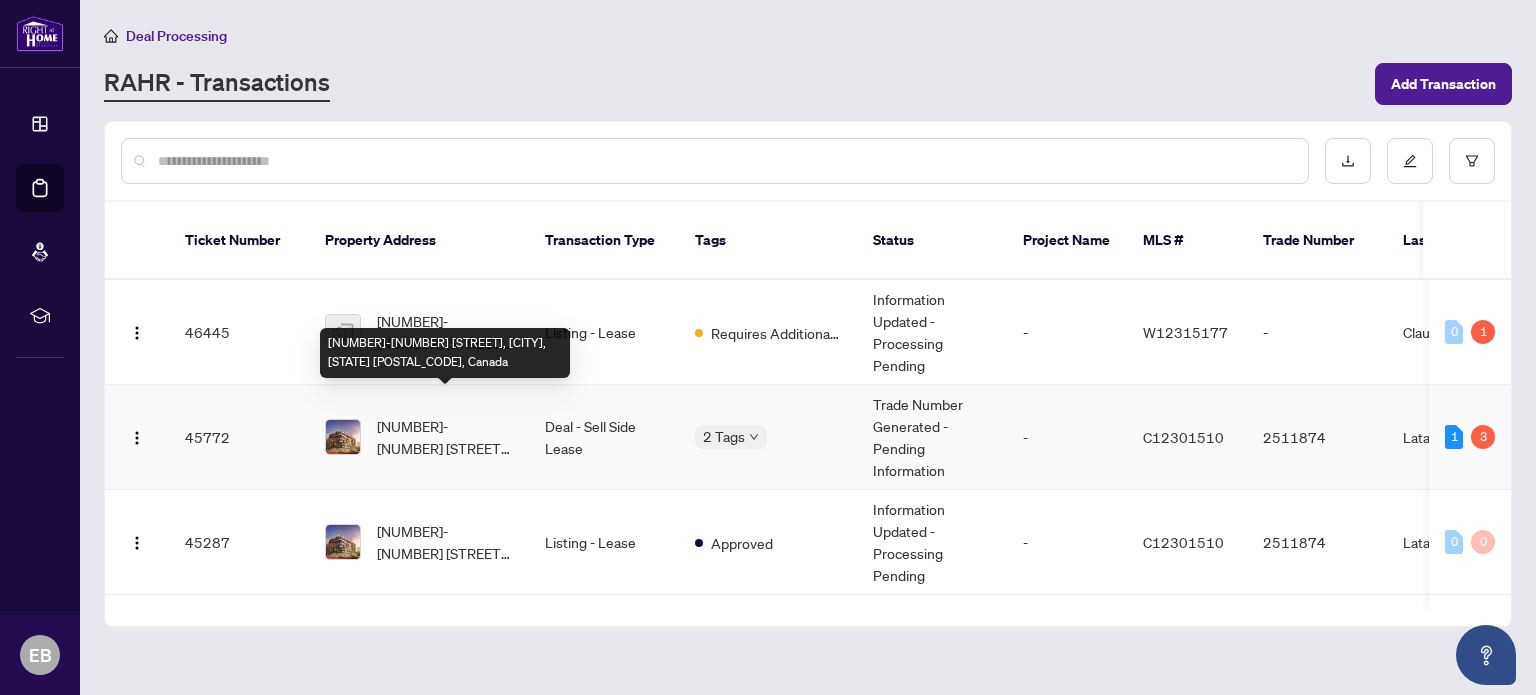 click on "[NUMBER]-[NUMBER] [STREET], [CITY], [STATE] [POSTAL_CODE], [COUNTRY]" at bounding box center [445, 437] 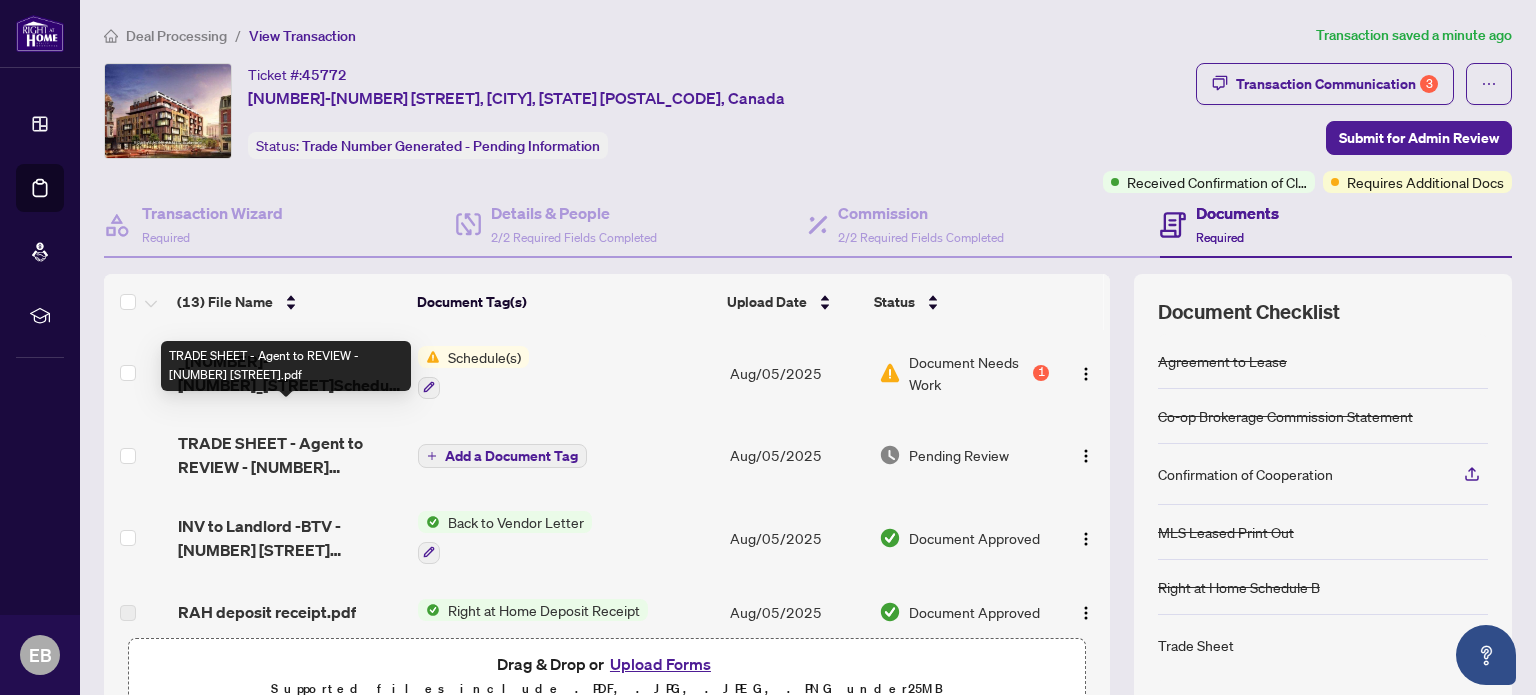 scroll, scrollTop: 100, scrollLeft: 0, axis: vertical 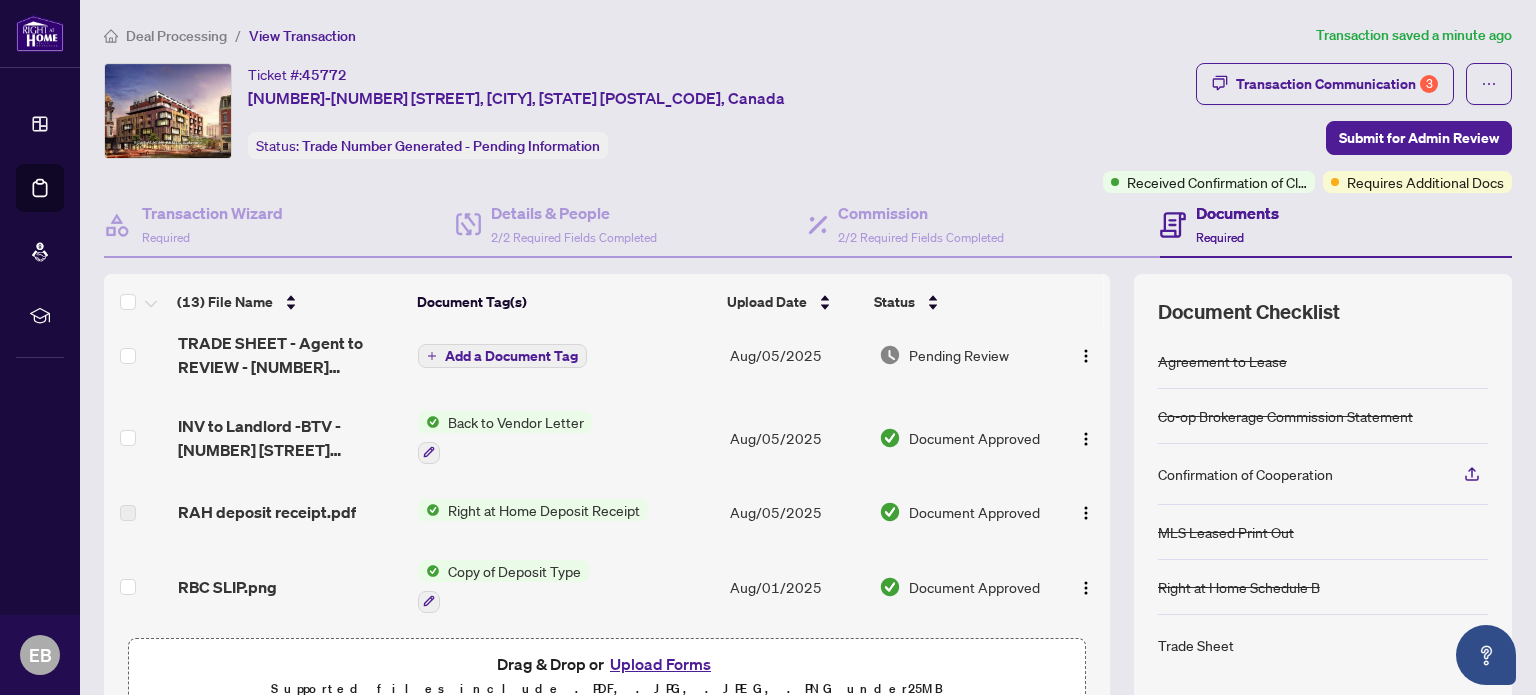 click on "Right at Home Deposit Receipt" at bounding box center (544, 510) 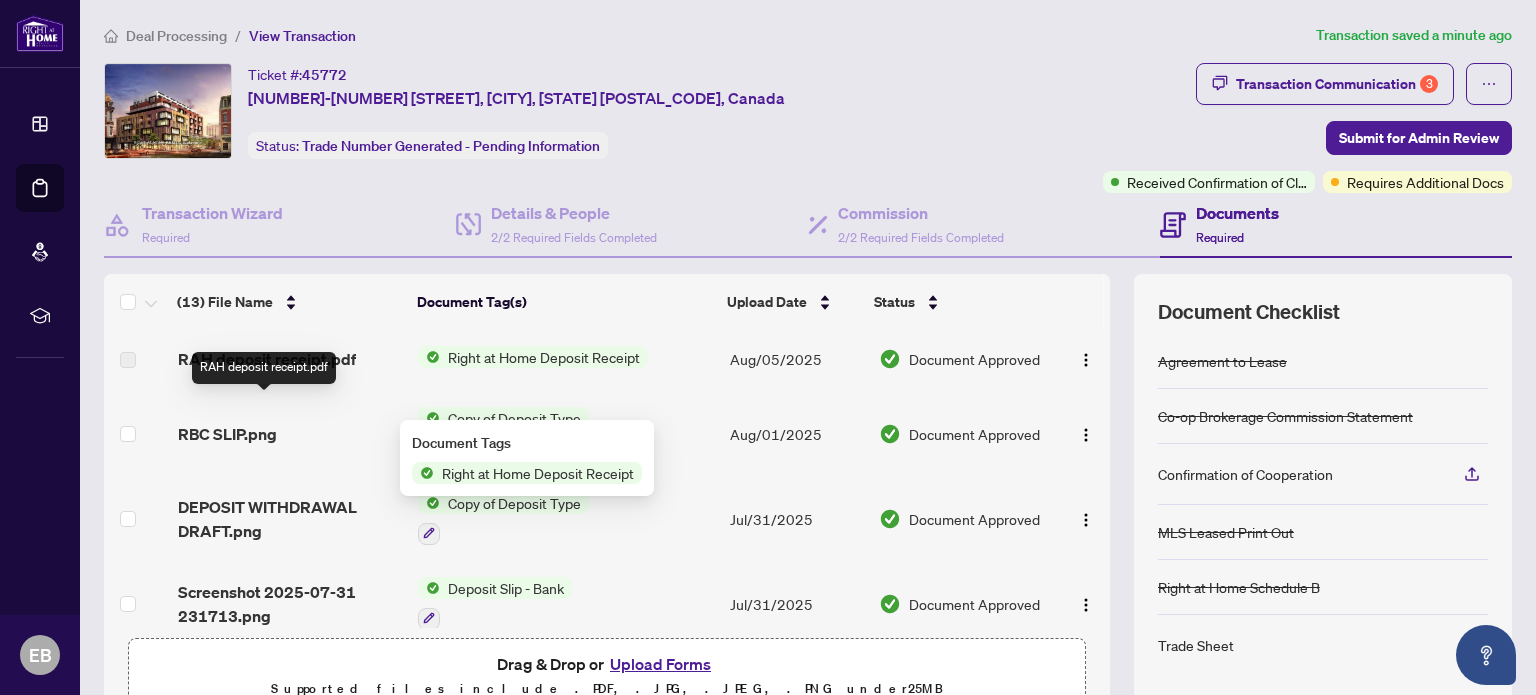 scroll, scrollTop: 300, scrollLeft: 0, axis: vertical 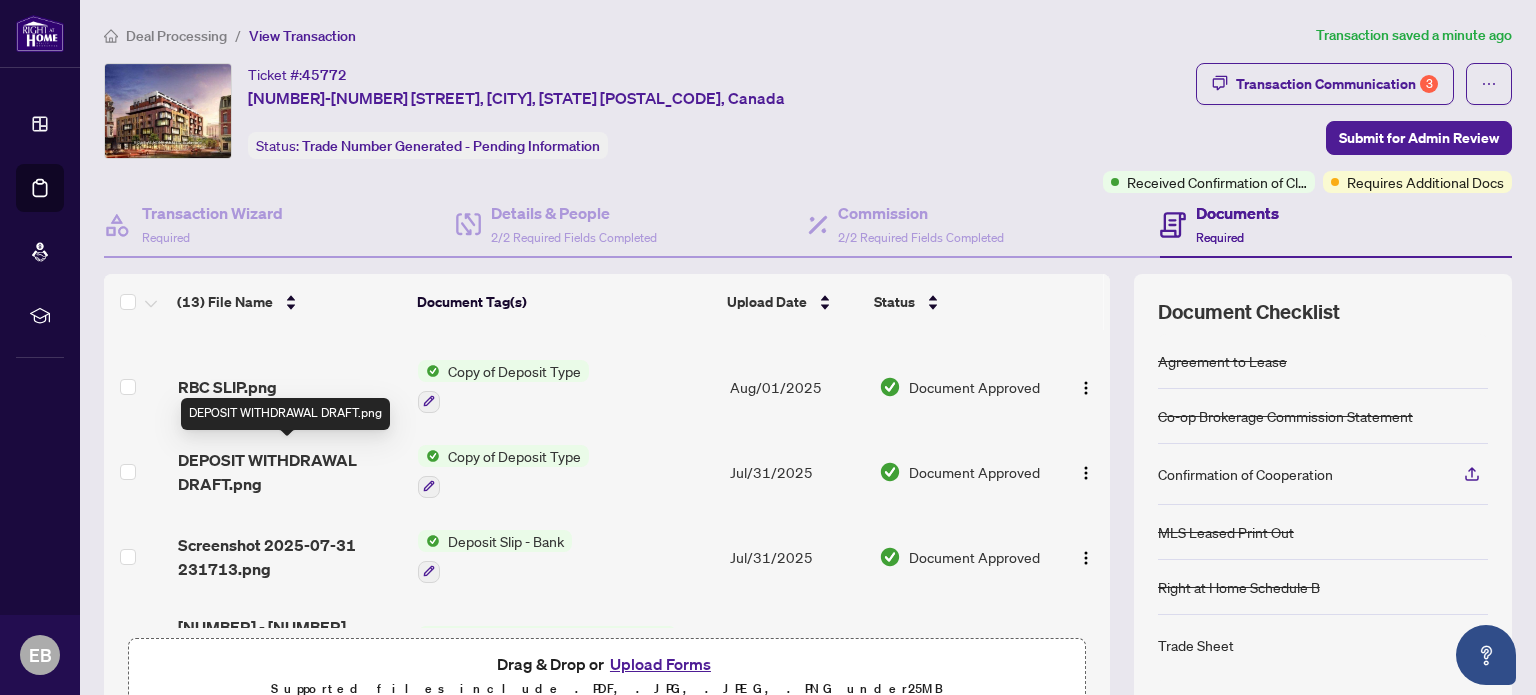 click on "DEPOSIT WITHDRAWAL DRAFT.png" at bounding box center [290, 472] 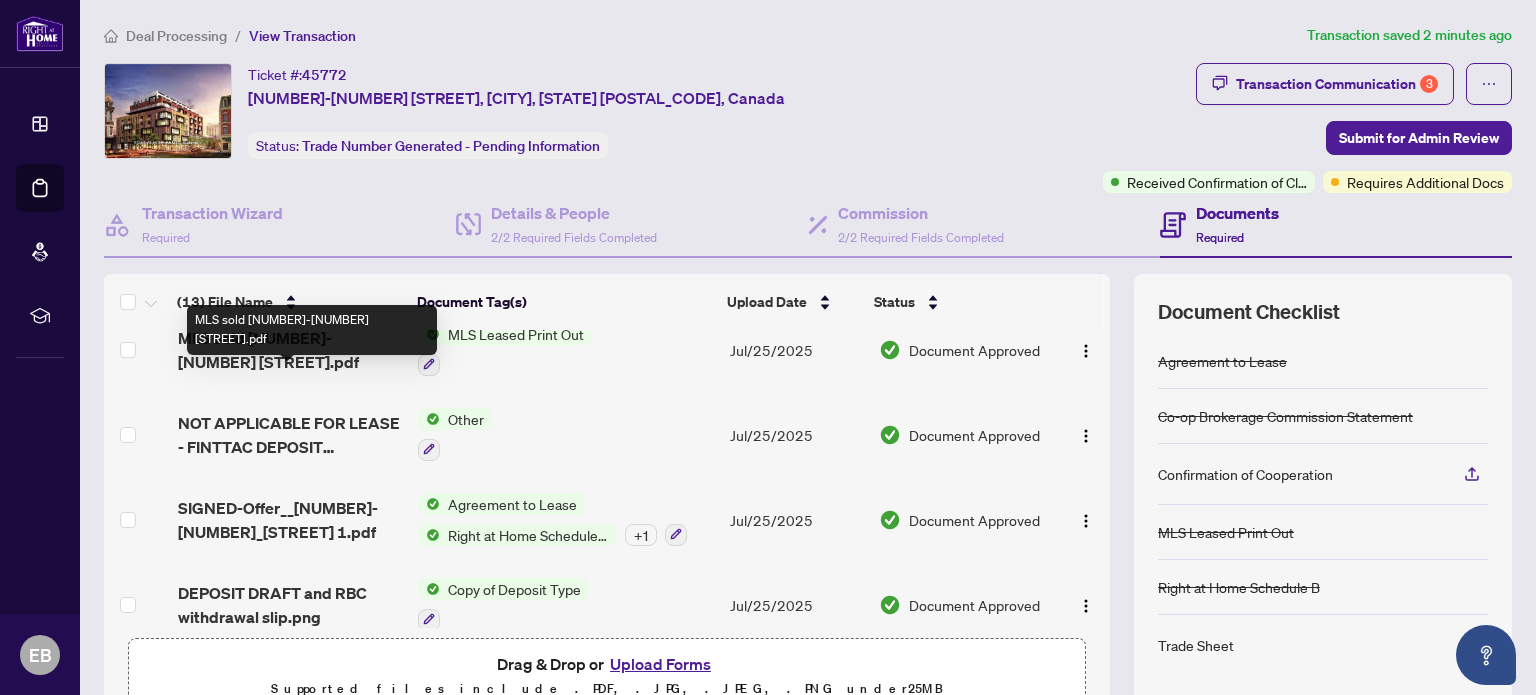 scroll, scrollTop: 772, scrollLeft: 0, axis: vertical 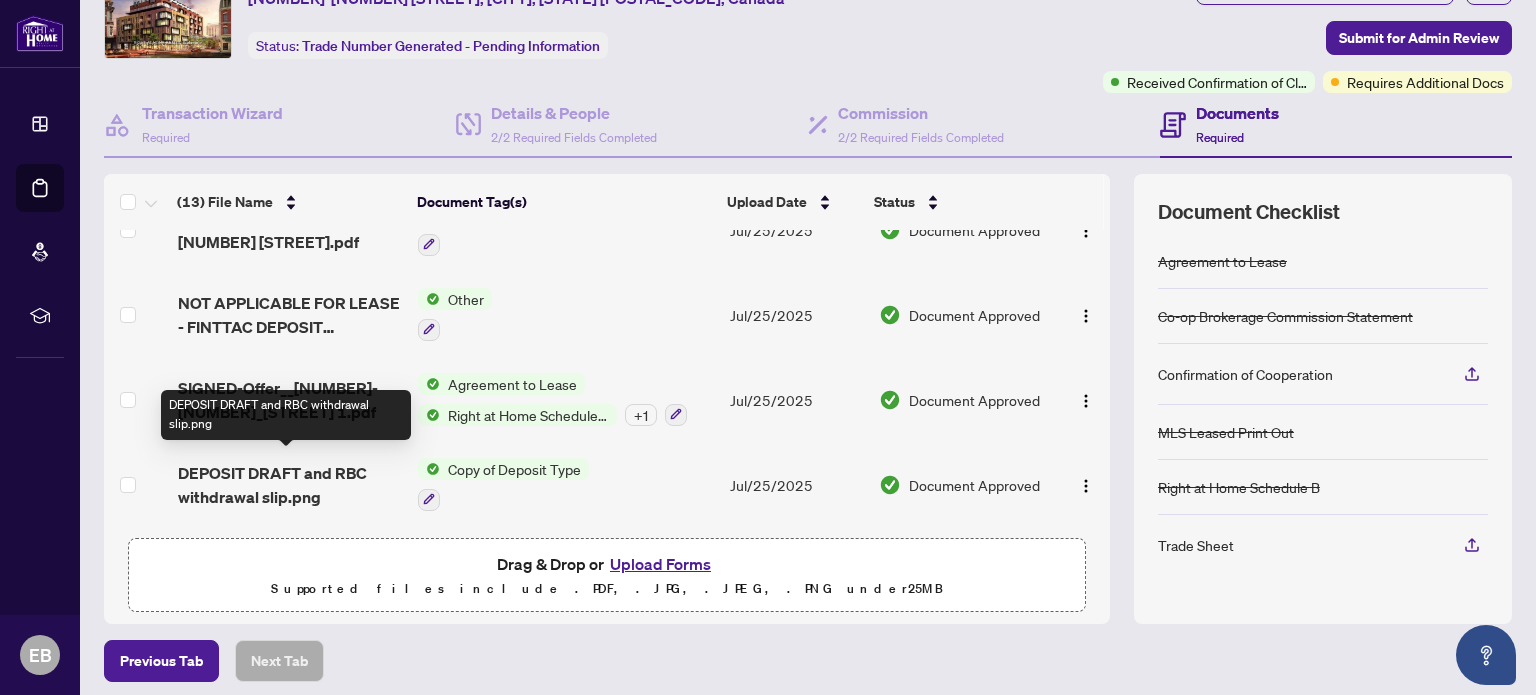 click on "DEPOSIT DRAFT and RBC withdrawal slip.png" at bounding box center [290, 485] 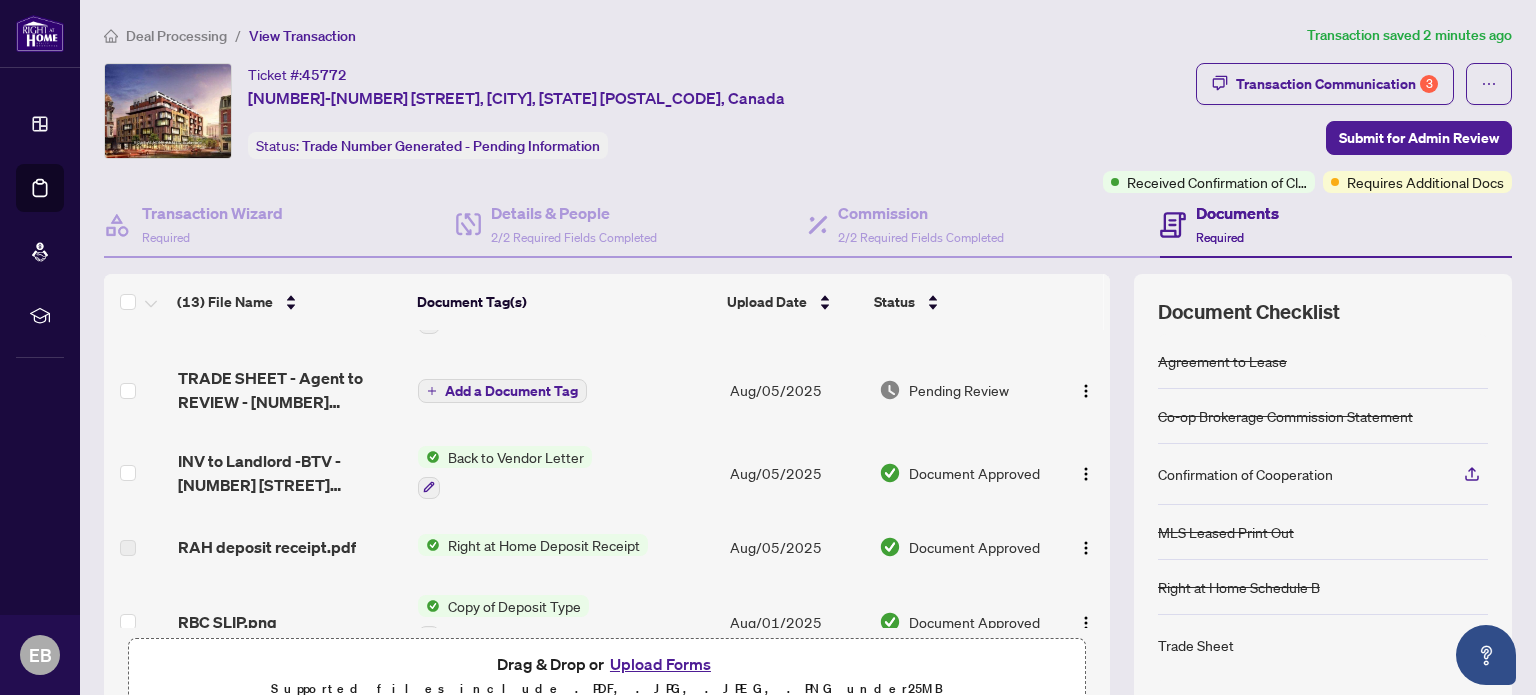 scroll, scrollTop: 100, scrollLeft: 0, axis: vertical 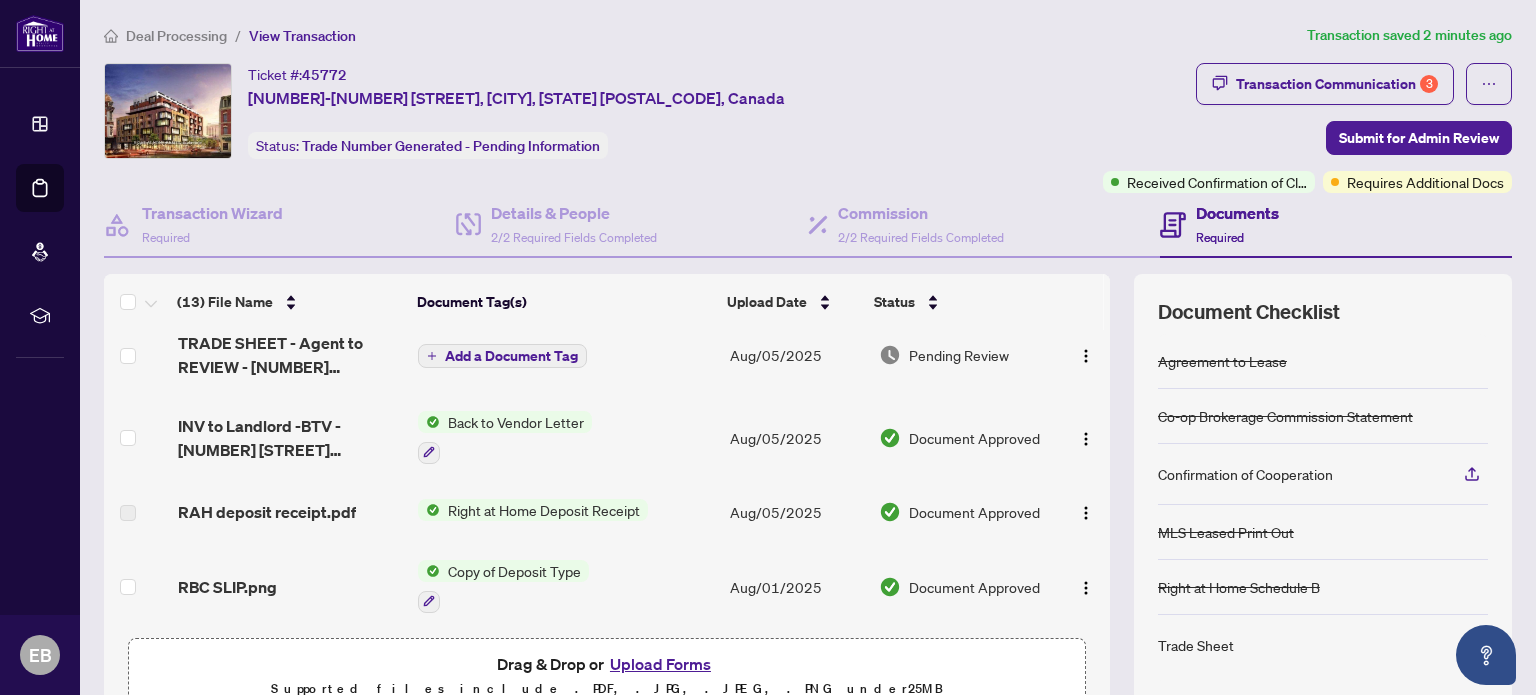 click on "Right at Home Deposit Receipt" at bounding box center (544, 510) 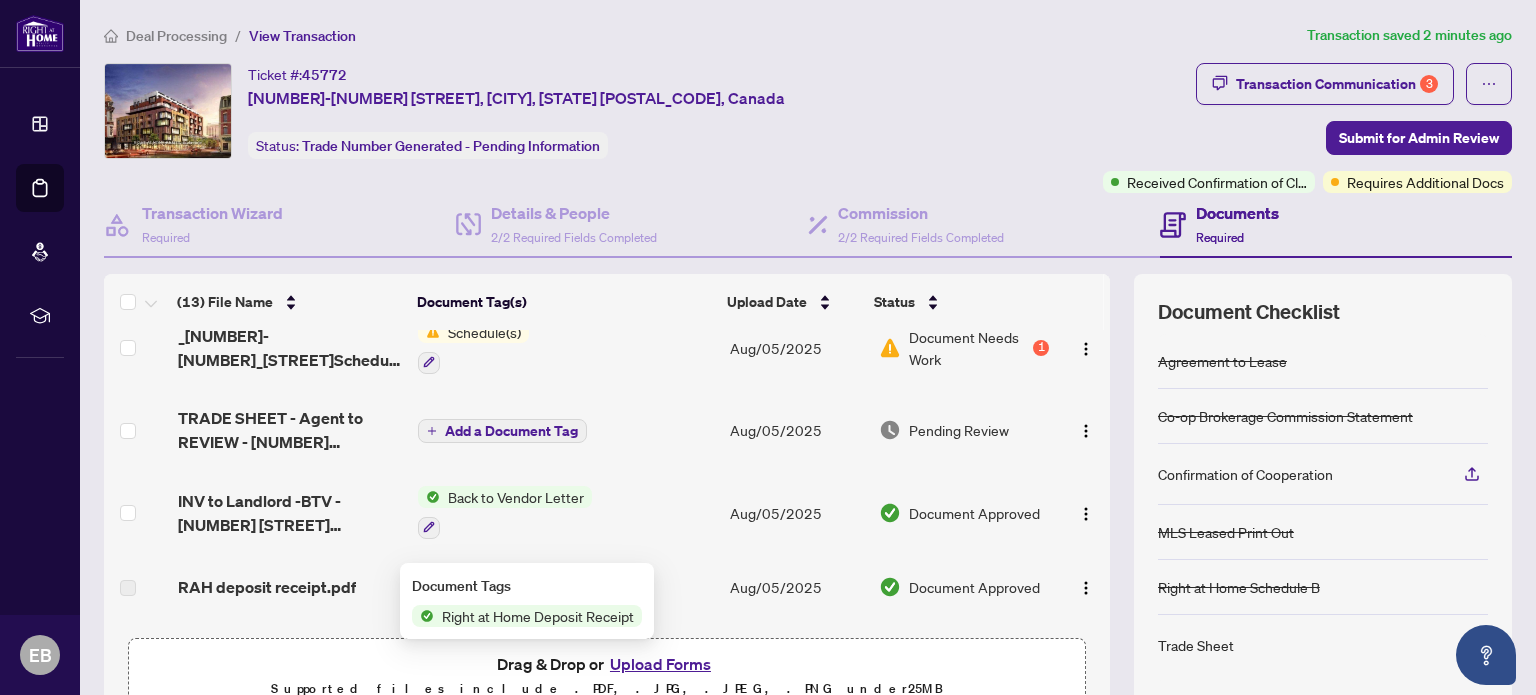 scroll, scrollTop: 0, scrollLeft: 0, axis: both 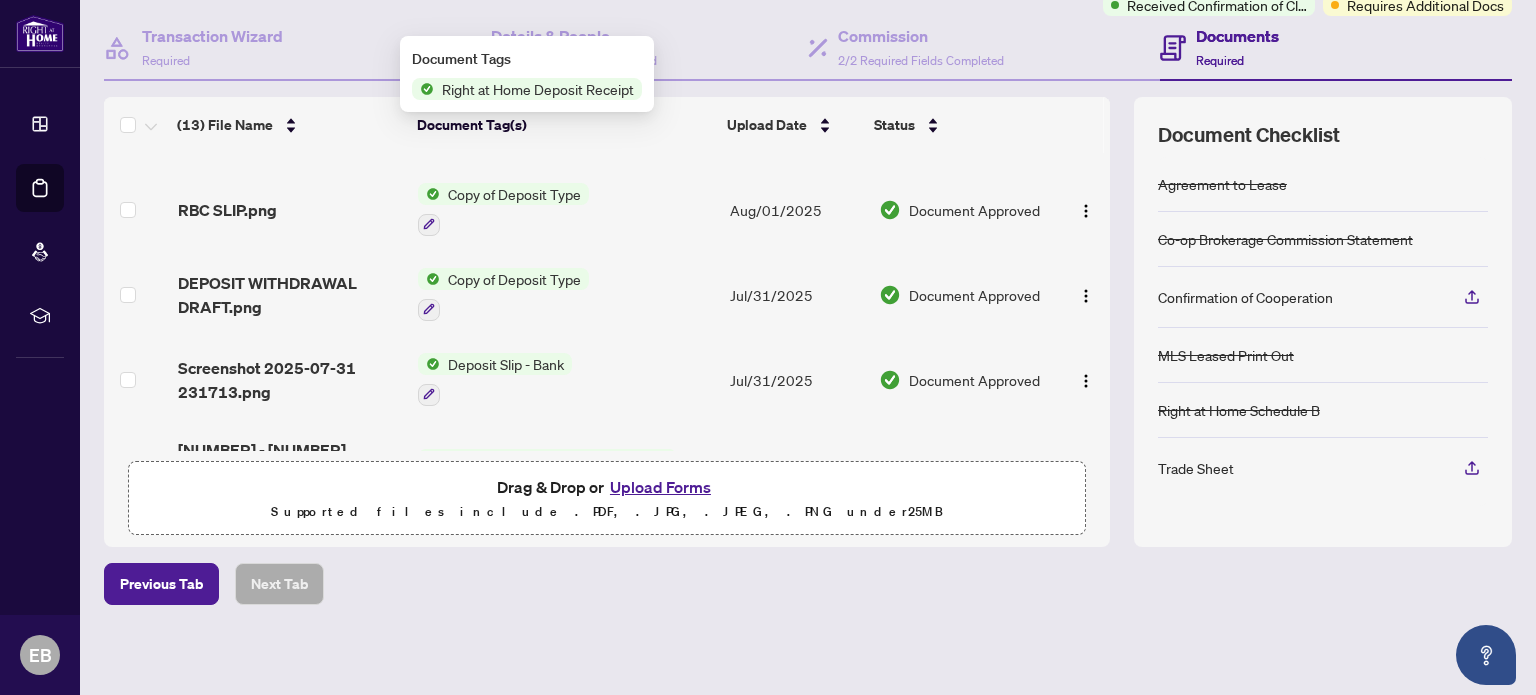 click on "Upload Forms" at bounding box center (660, 487) 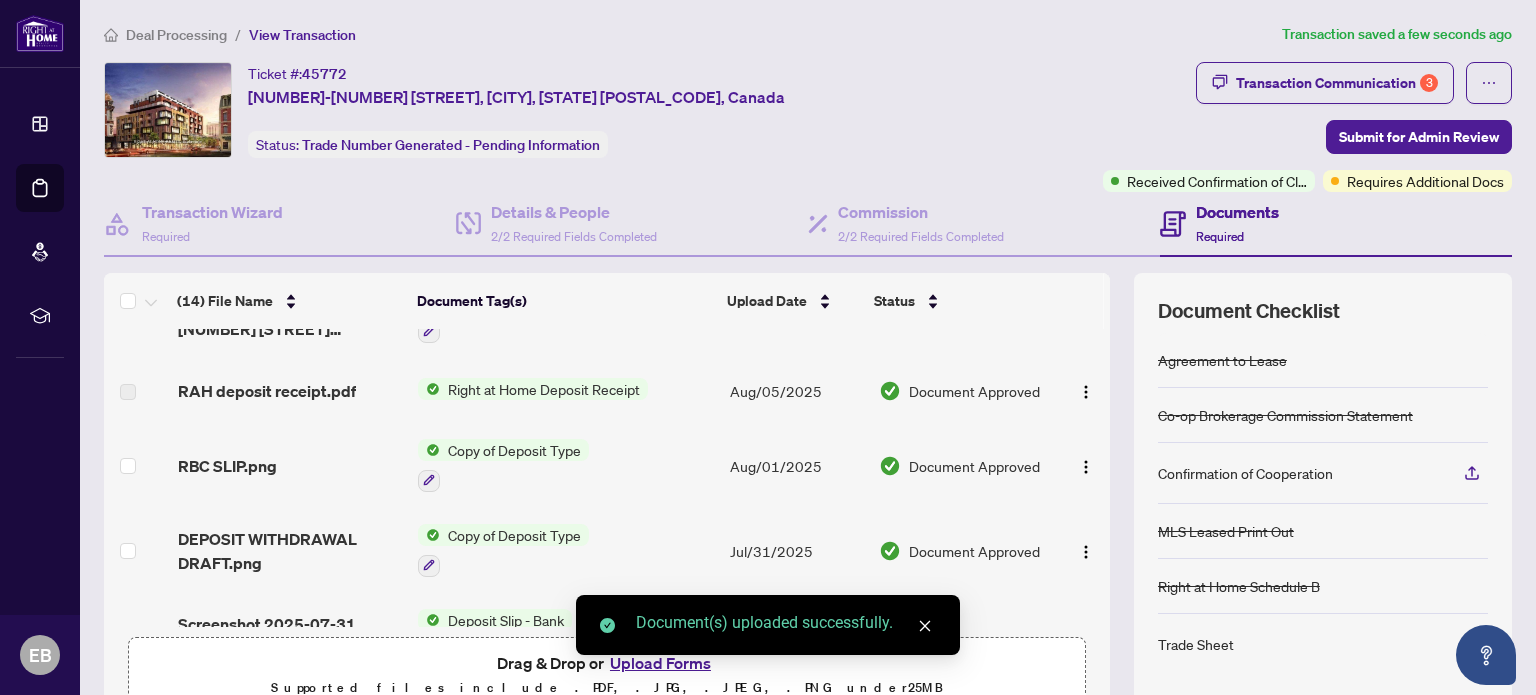 scroll, scrollTop: 0, scrollLeft: 0, axis: both 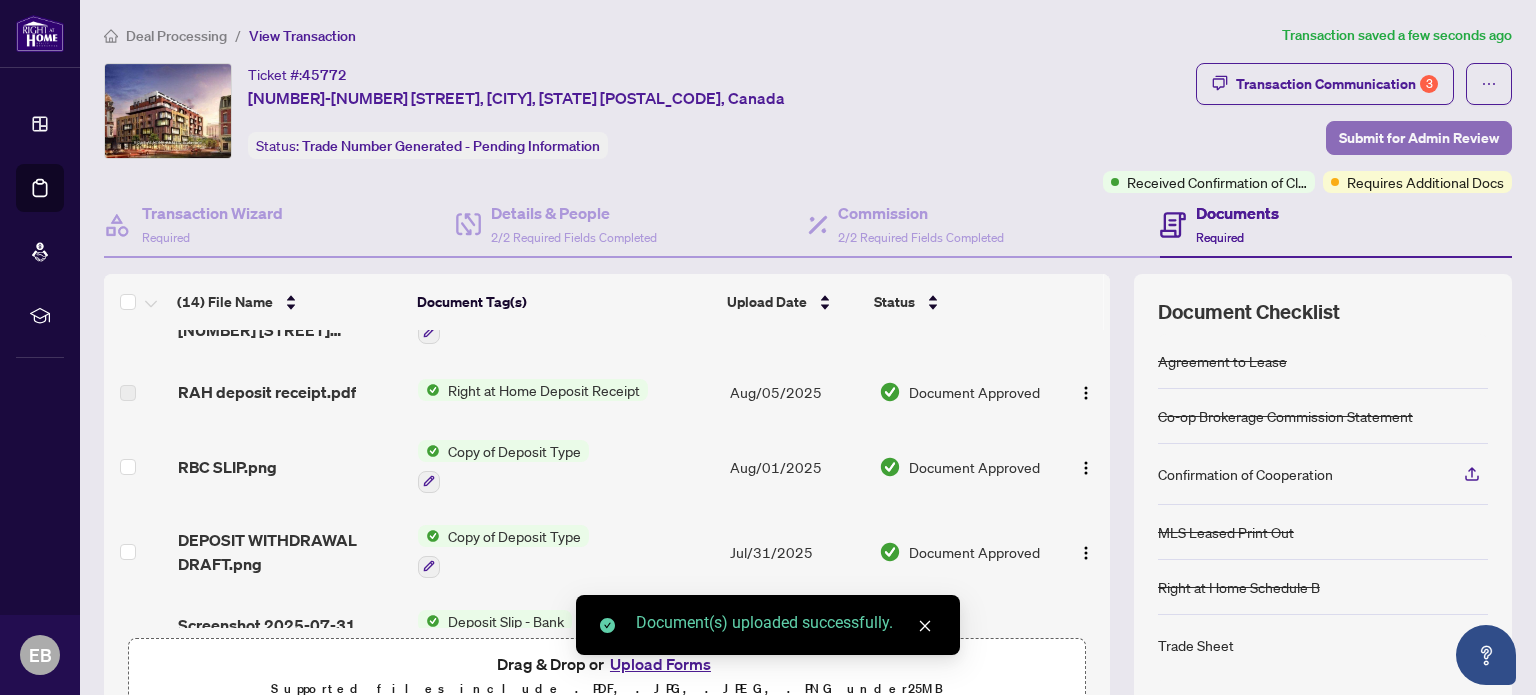 click on "Submit for Admin Review" at bounding box center (1419, 138) 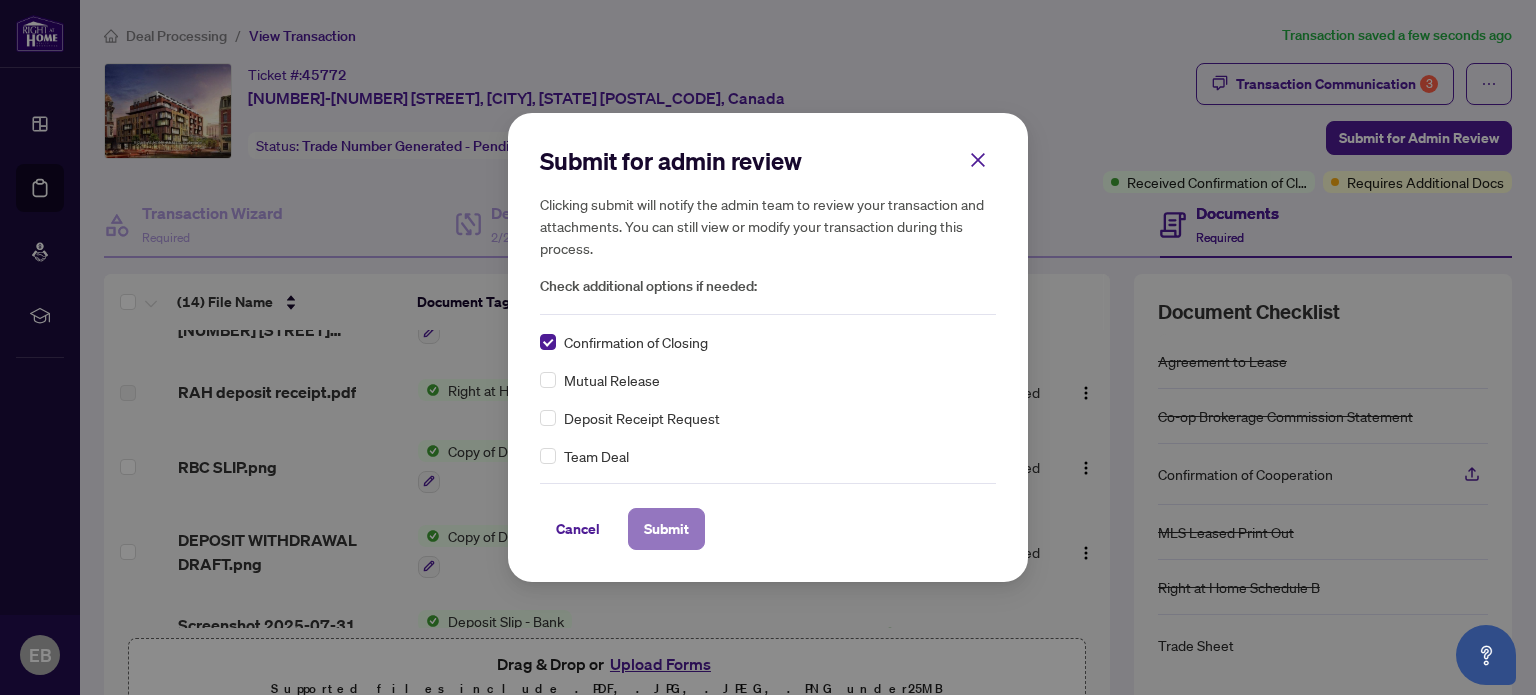 click on "Submit" at bounding box center [666, 529] 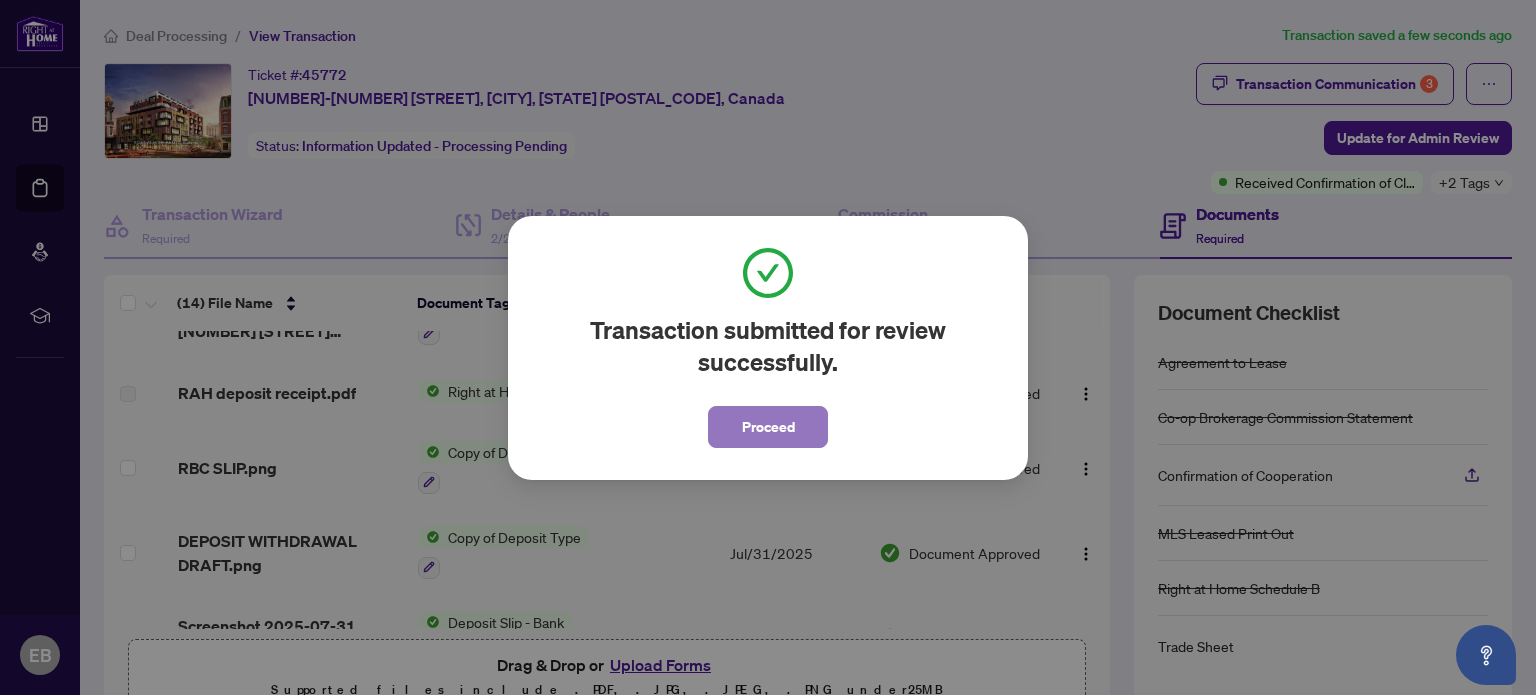 click on "Proceed" at bounding box center [768, 427] 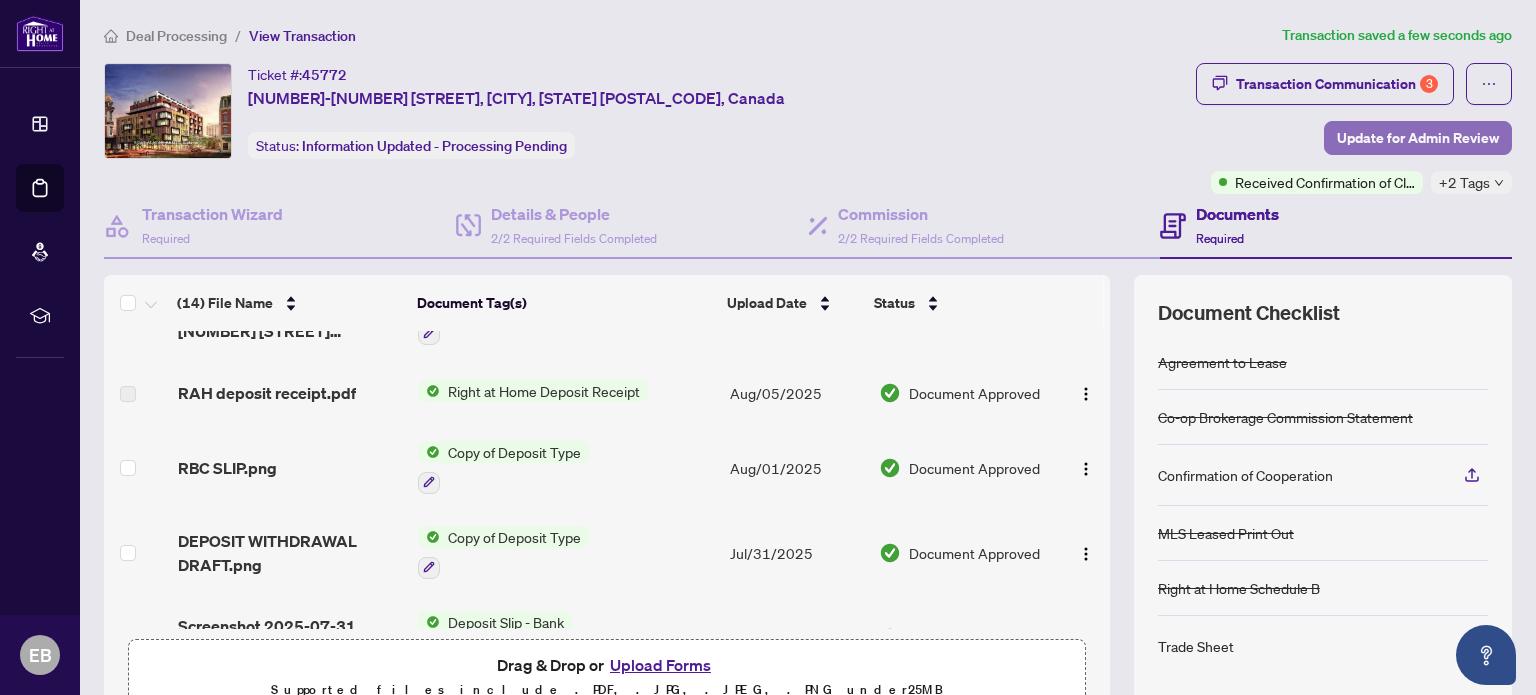 click on "Update for Admin Review" at bounding box center [1418, 138] 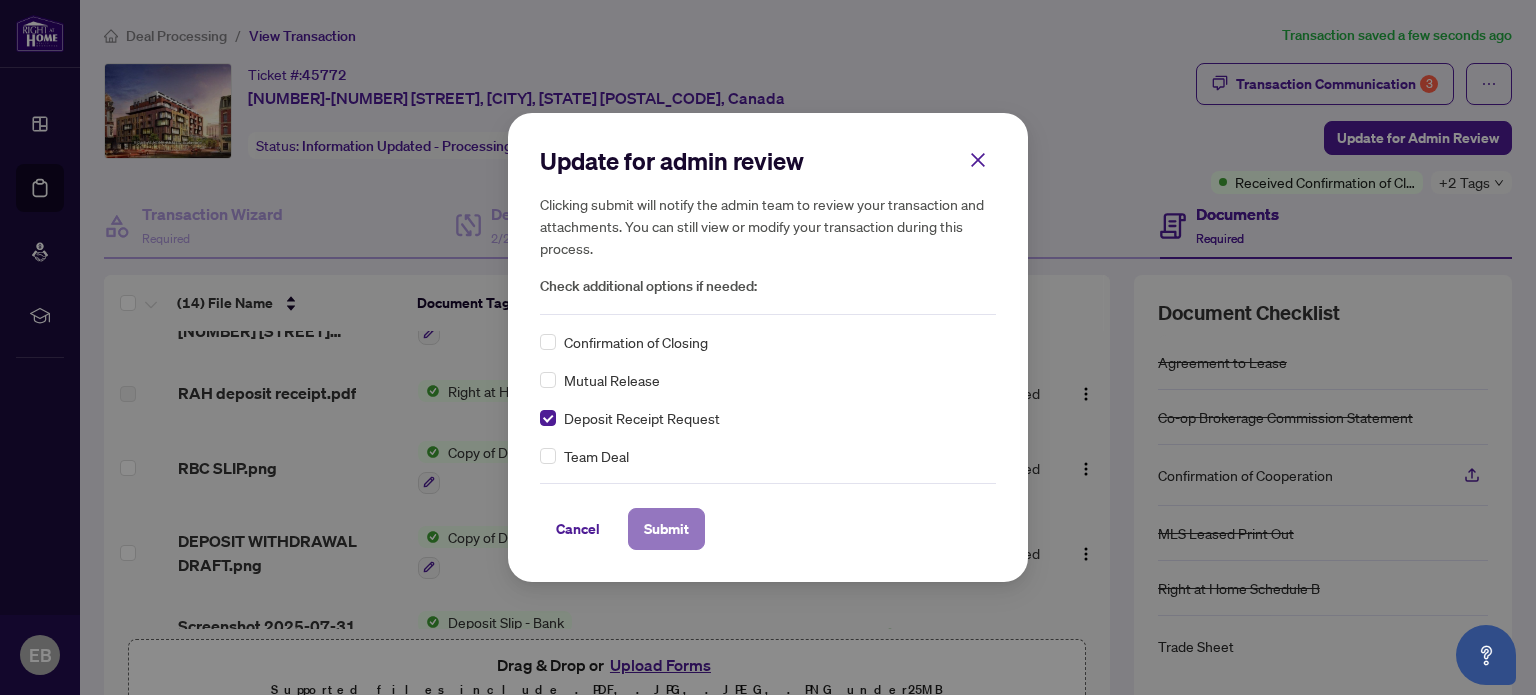 click on "Submit" at bounding box center (666, 529) 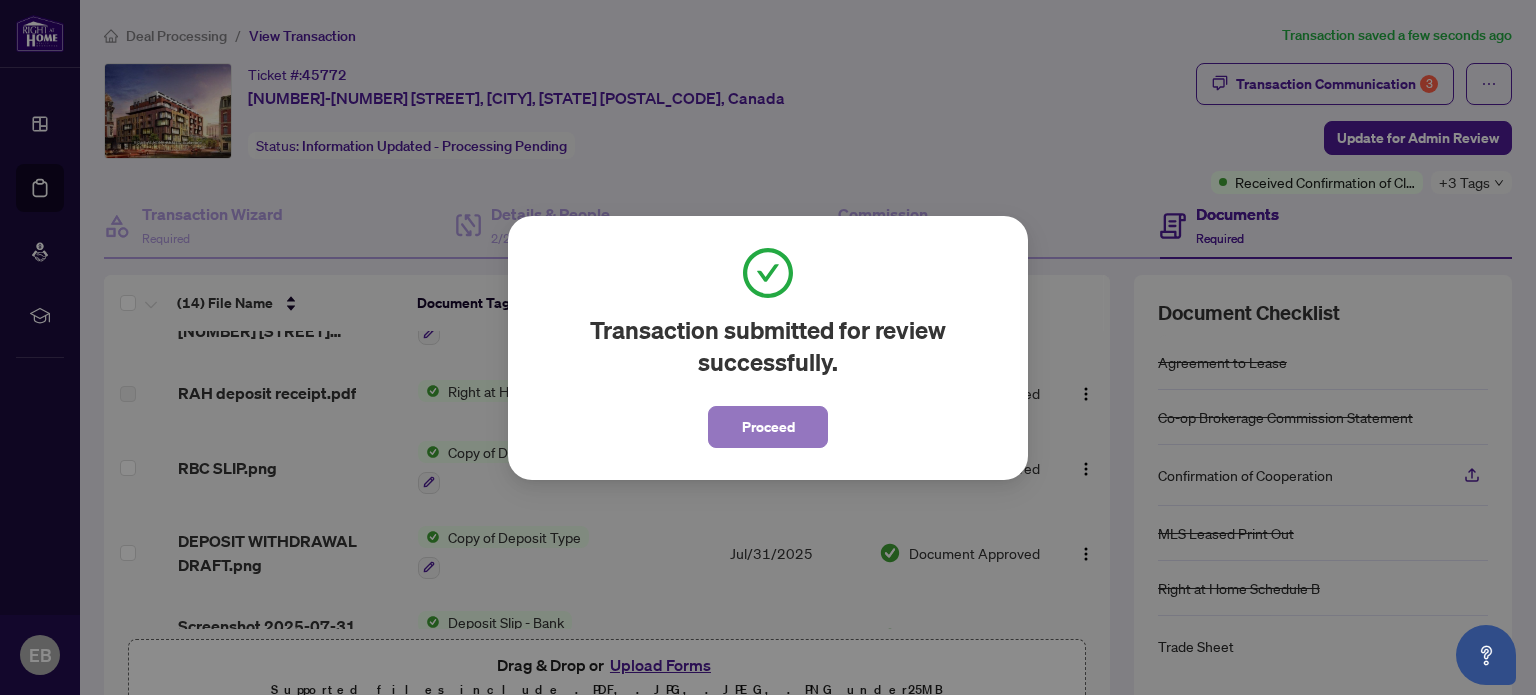 click on "Proceed" at bounding box center (768, 427) 